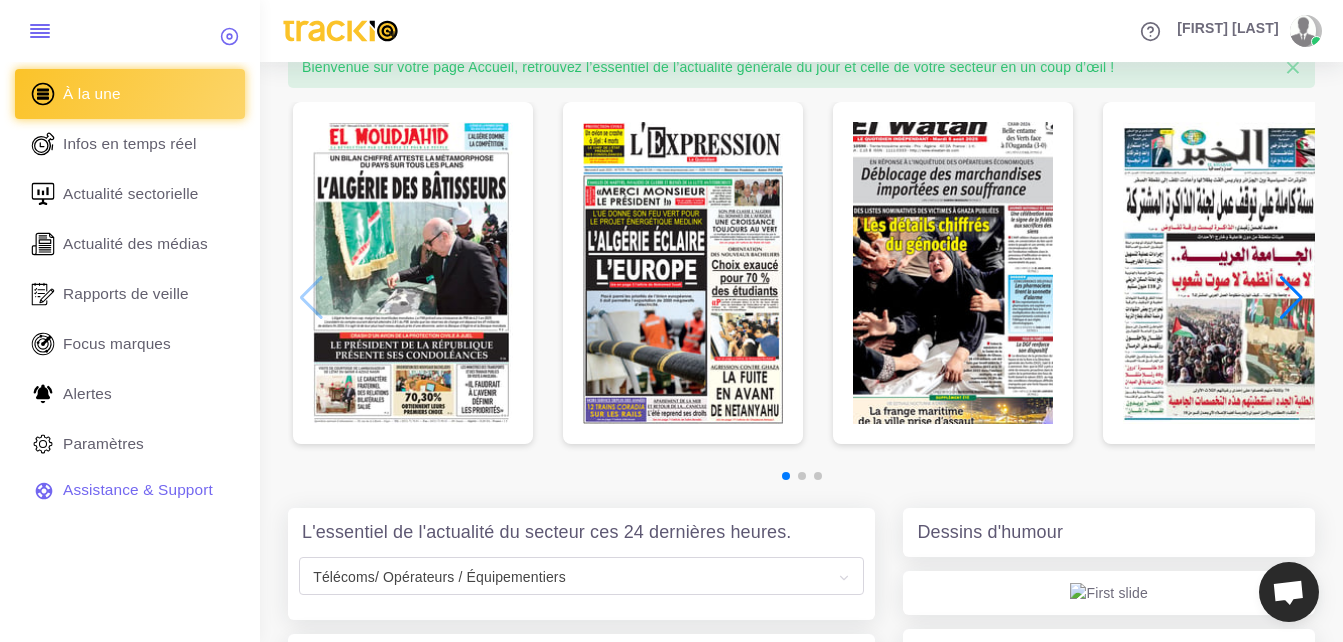 scroll, scrollTop: 200, scrollLeft: 0, axis: vertical 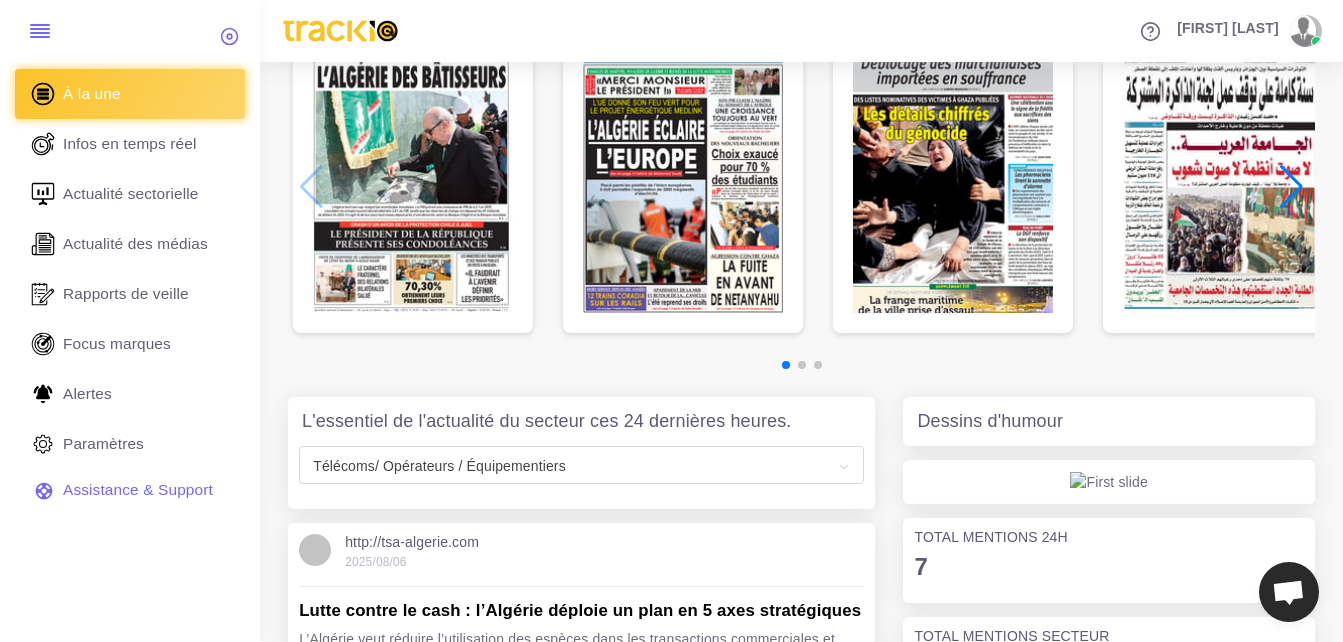 click at bounding box center (1291, 187) 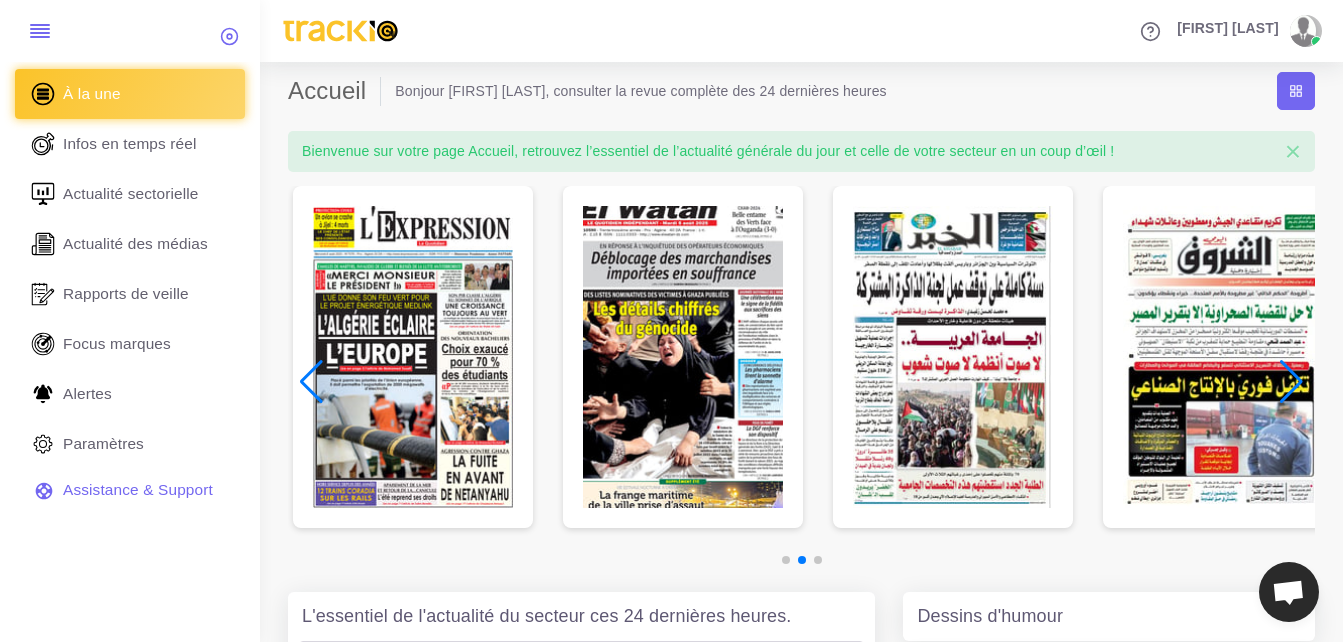 scroll, scrollTop: 0, scrollLeft: 0, axis: both 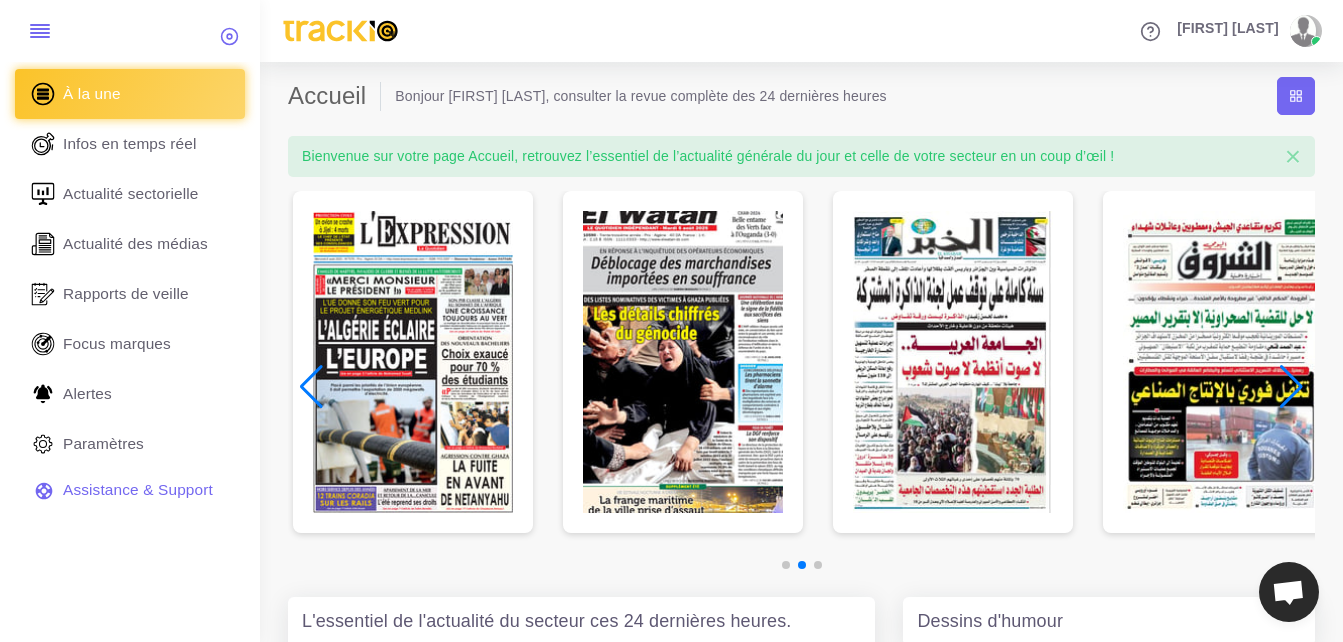 click at bounding box center [1291, 387] 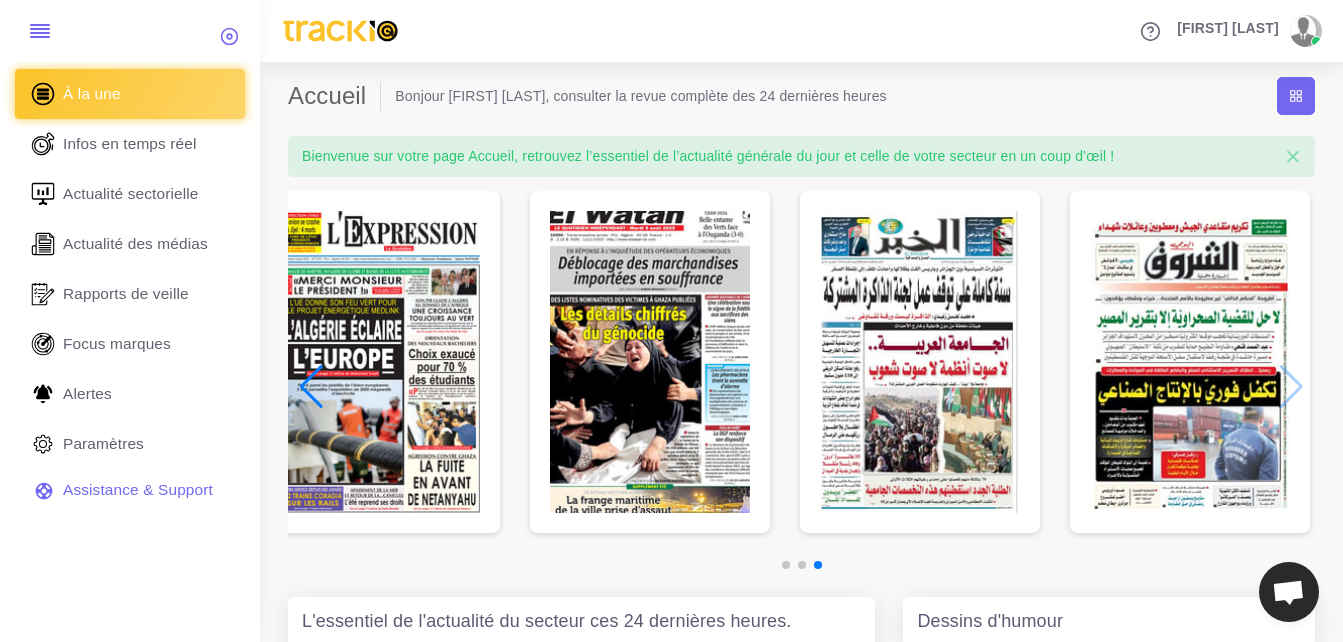 click at bounding box center [1190, 362] 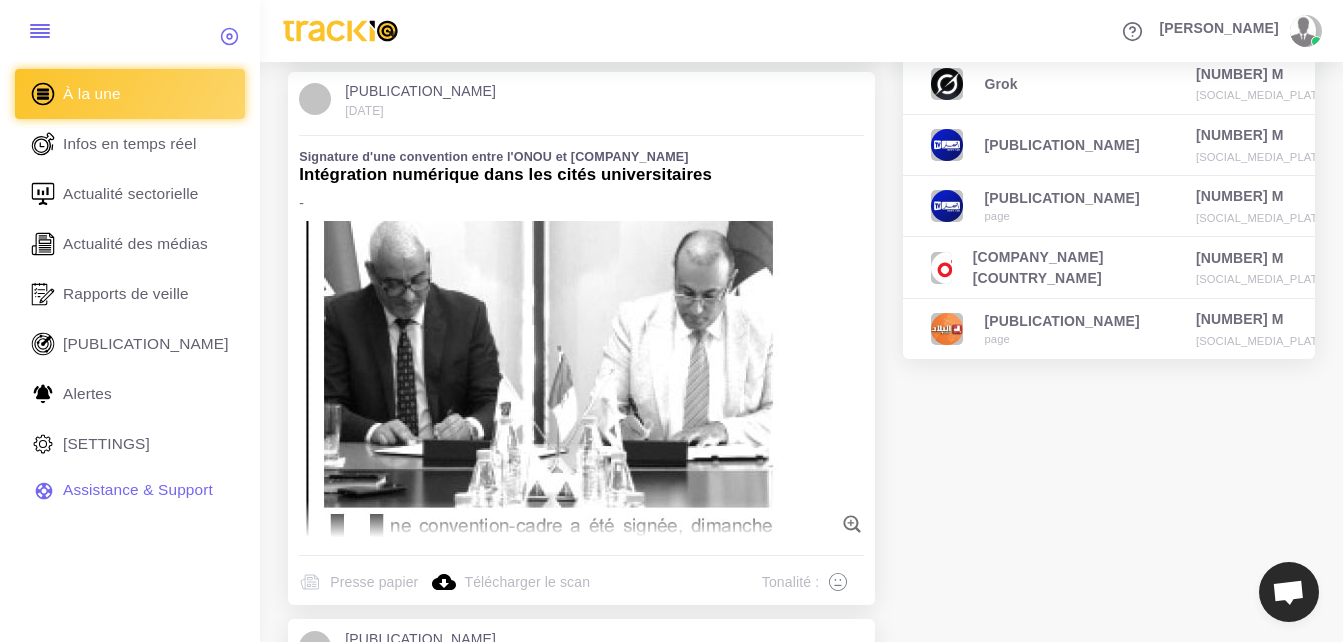 scroll, scrollTop: 1500, scrollLeft: 0, axis: vertical 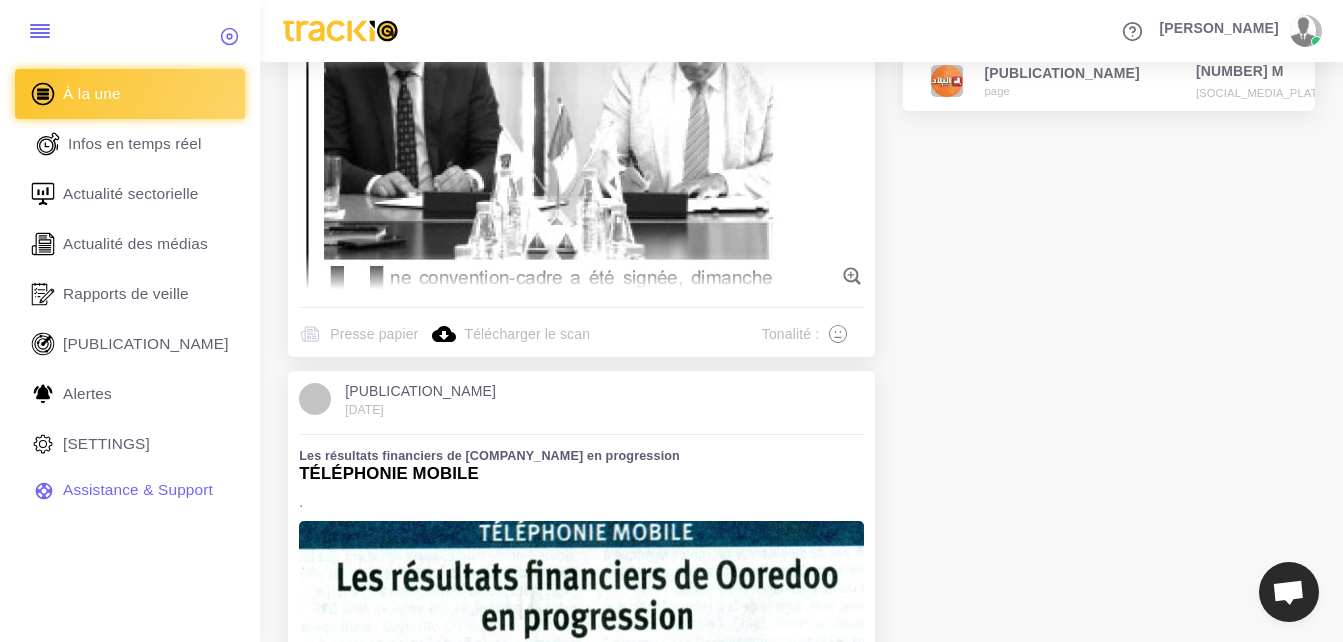 click on "Infos en temps réel" at bounding box center (135, 144) 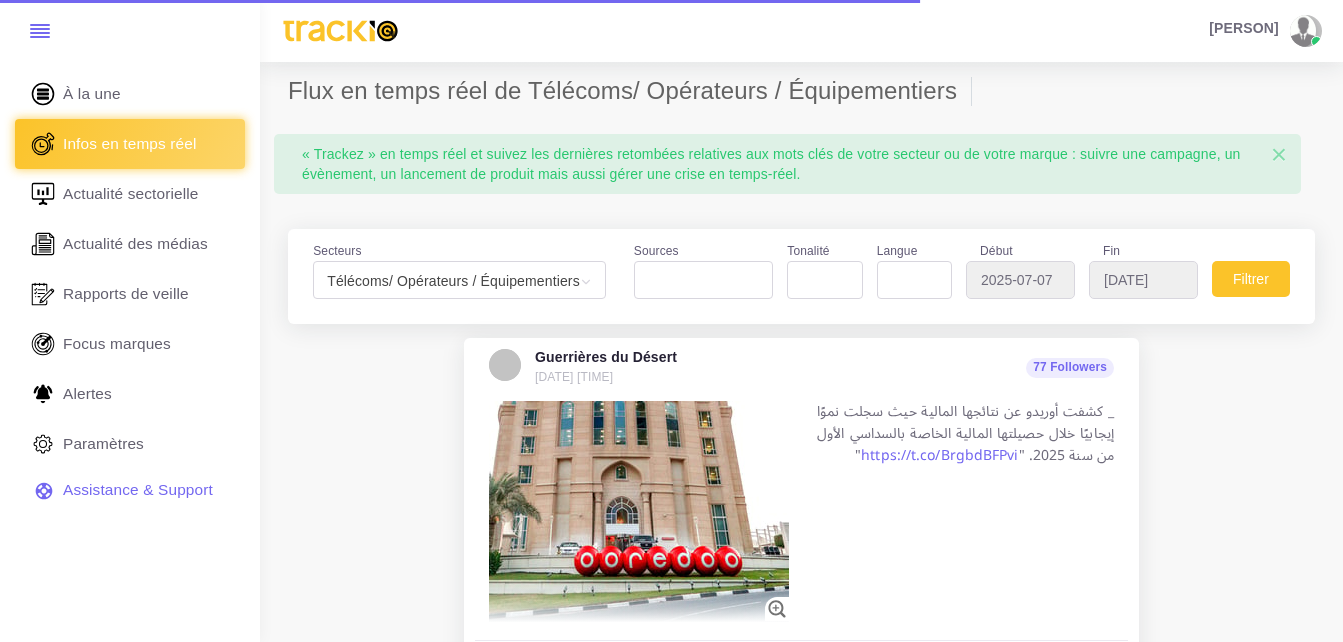 select 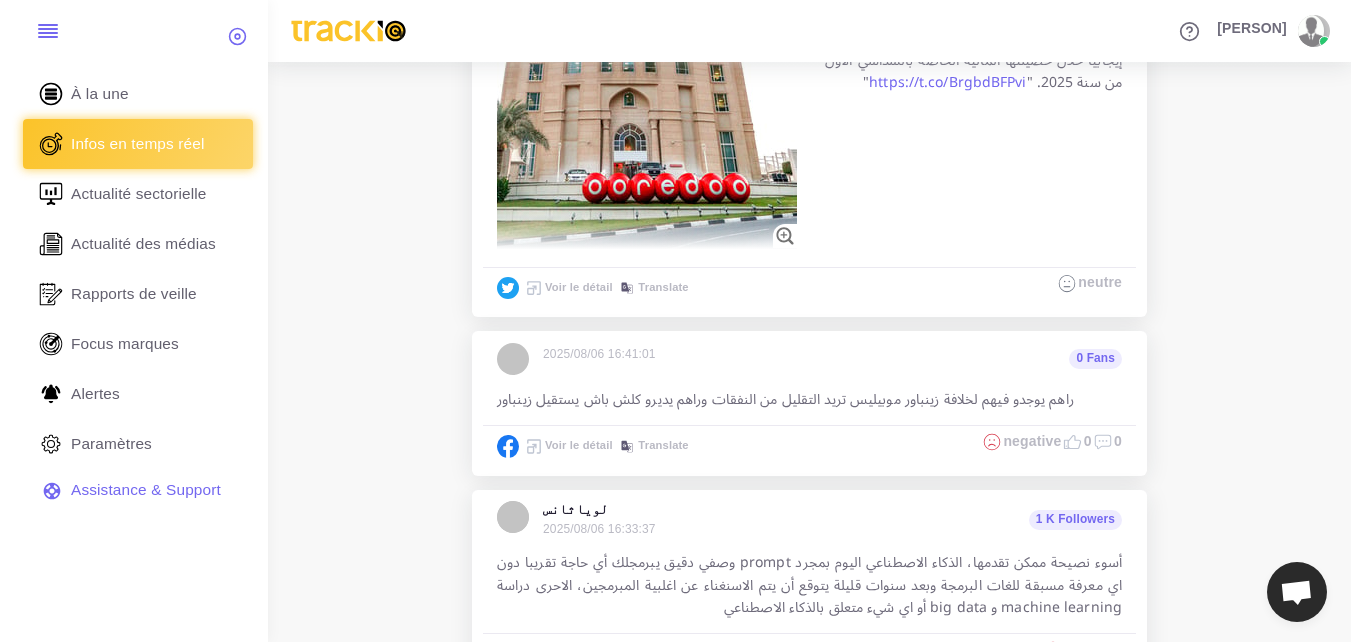 scroll, scrollTop: 100, scrollLeft: 0, axis: vertical 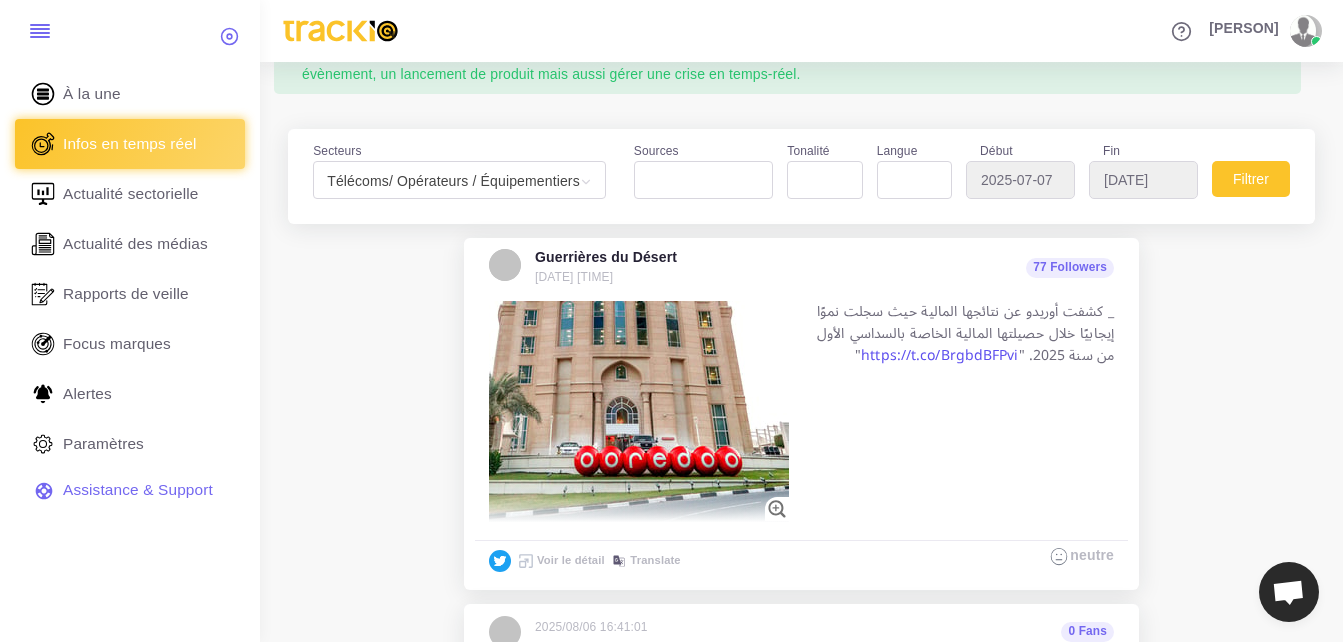 click on "https://t.co/BrgbdBFPvi" at bounding box center (939, 355) 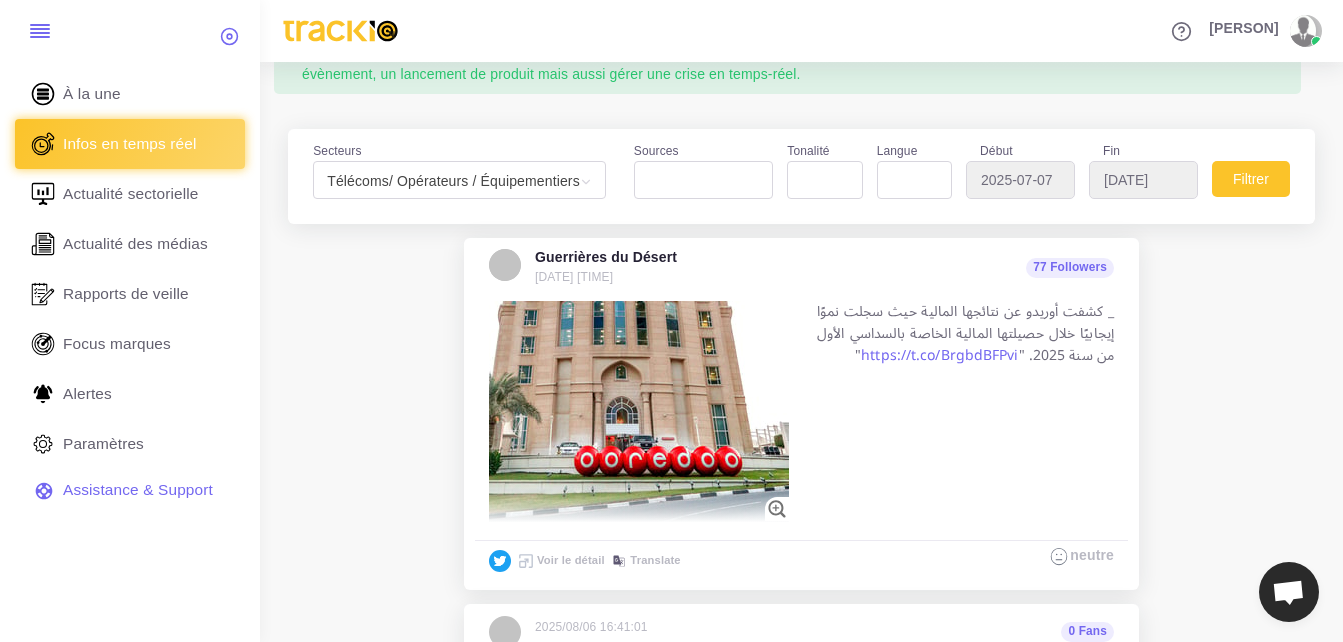 click on "_ كشفت أوريدو عن نتائجها المالية حيث سجلت نموًا إيجابيًا خلال حصيلتها المالية الخاصة بالسداسي الأول من سنة 2025. " https://t.co/BrgbdBFPvi  "" at bounding box center [965, 334] 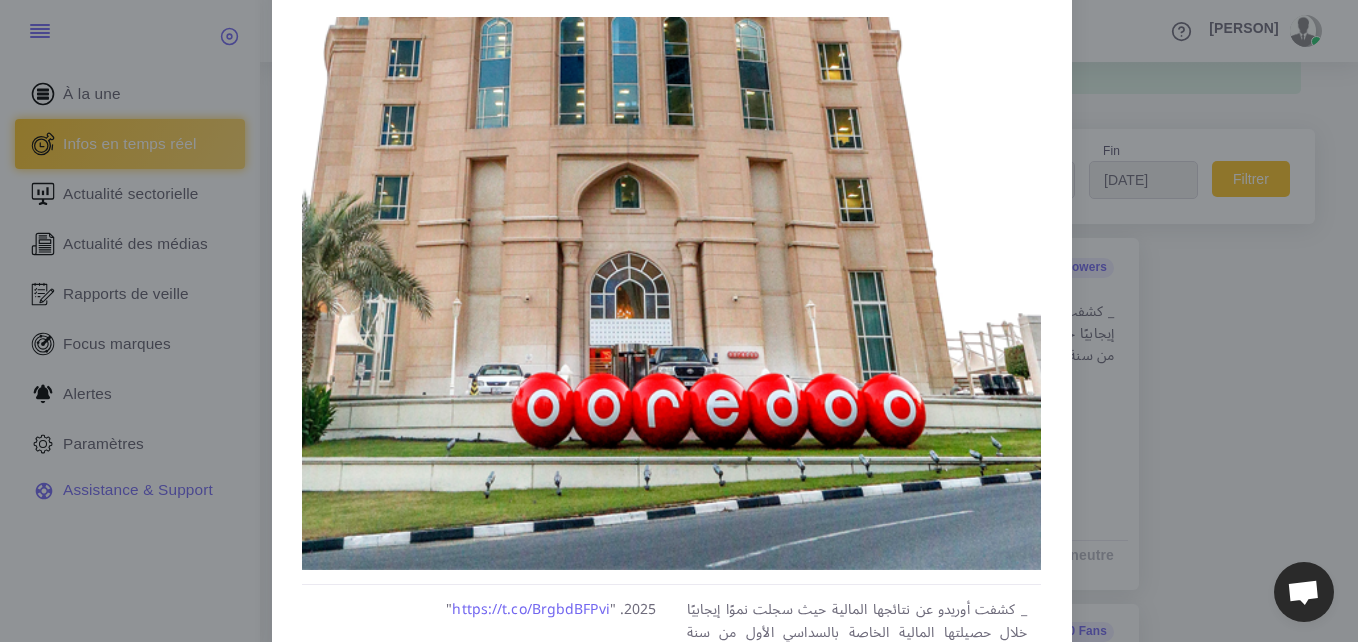scroll, scrollTop: 199, scrollLeft: 0, axis: vertical 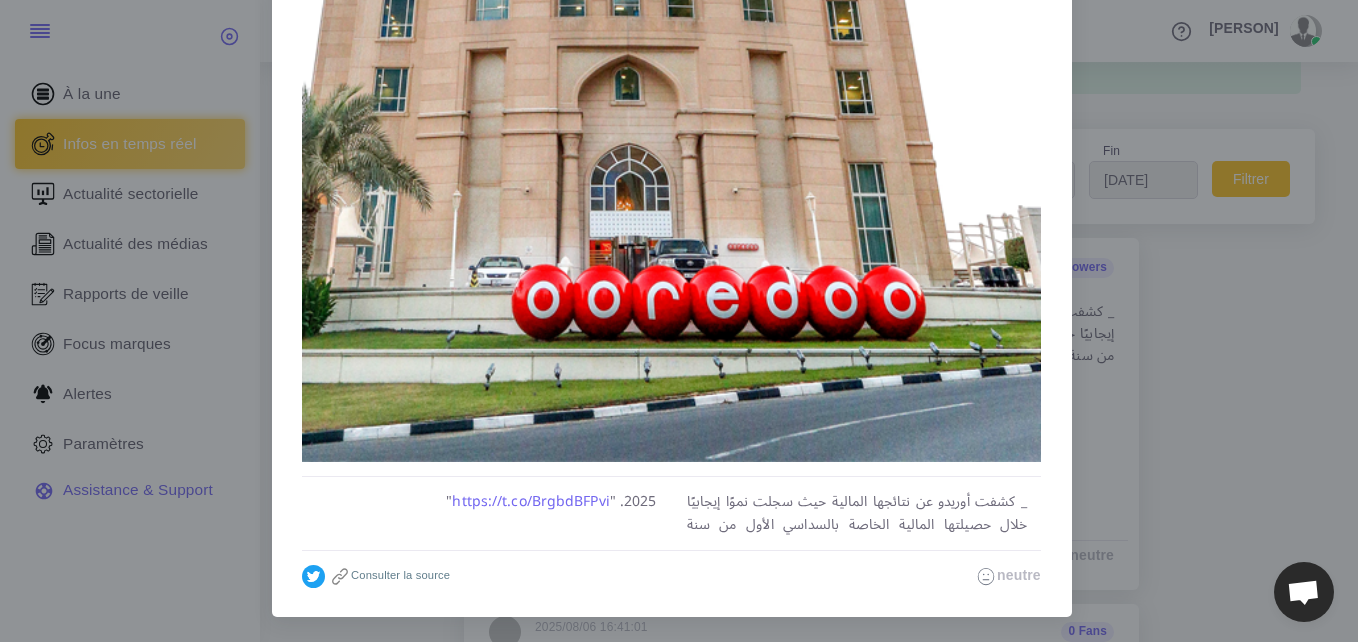 click on "Consulter la source" at bounding box center [389, 575] 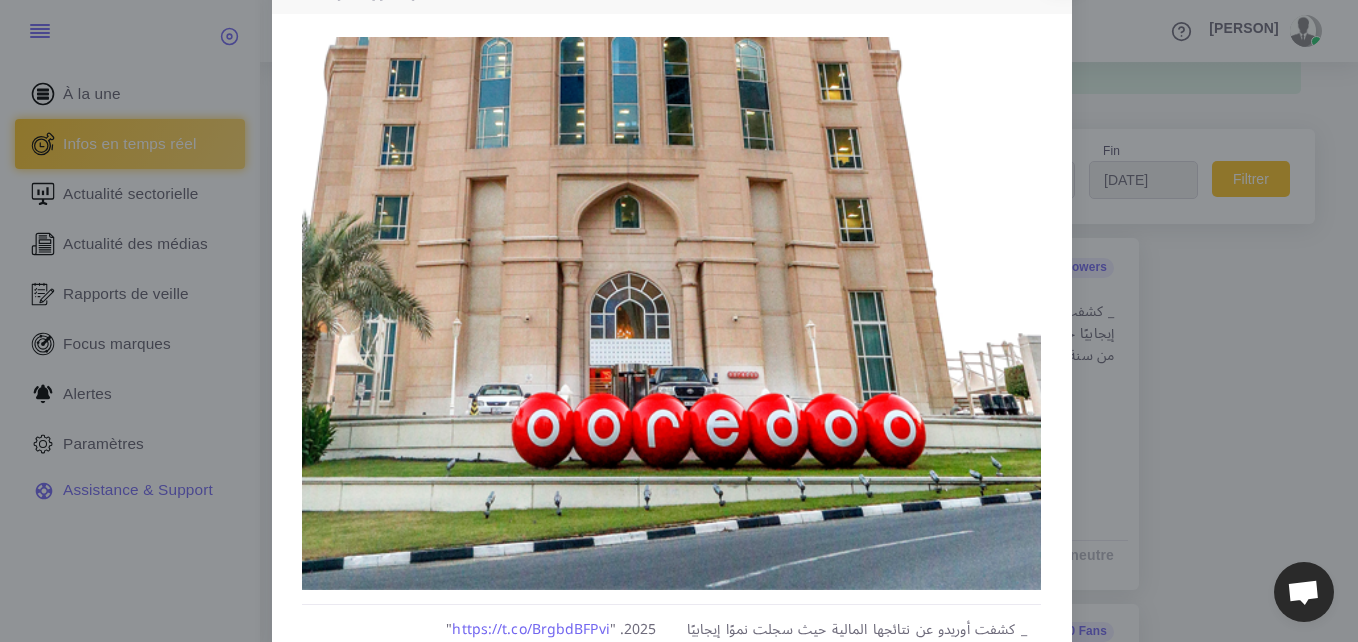 scroll, scrollTop: 0, scrollLeft: 0, axis: both 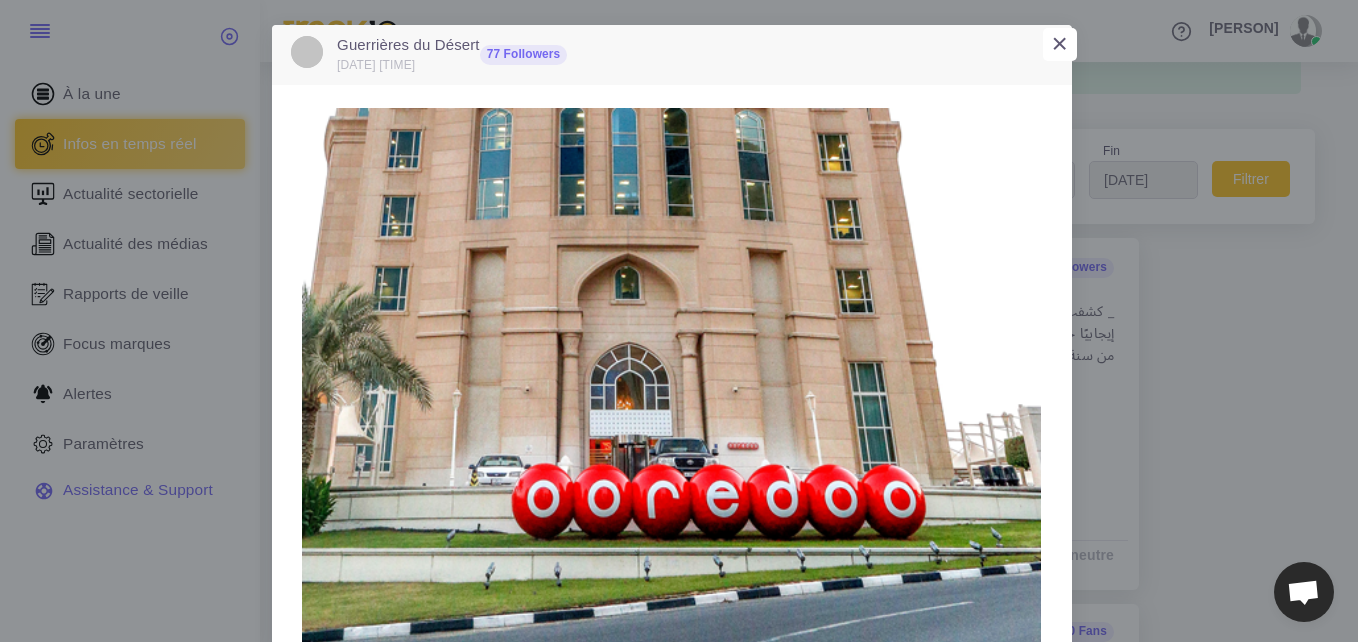 click on "×" at bounding box center [1059, 43] 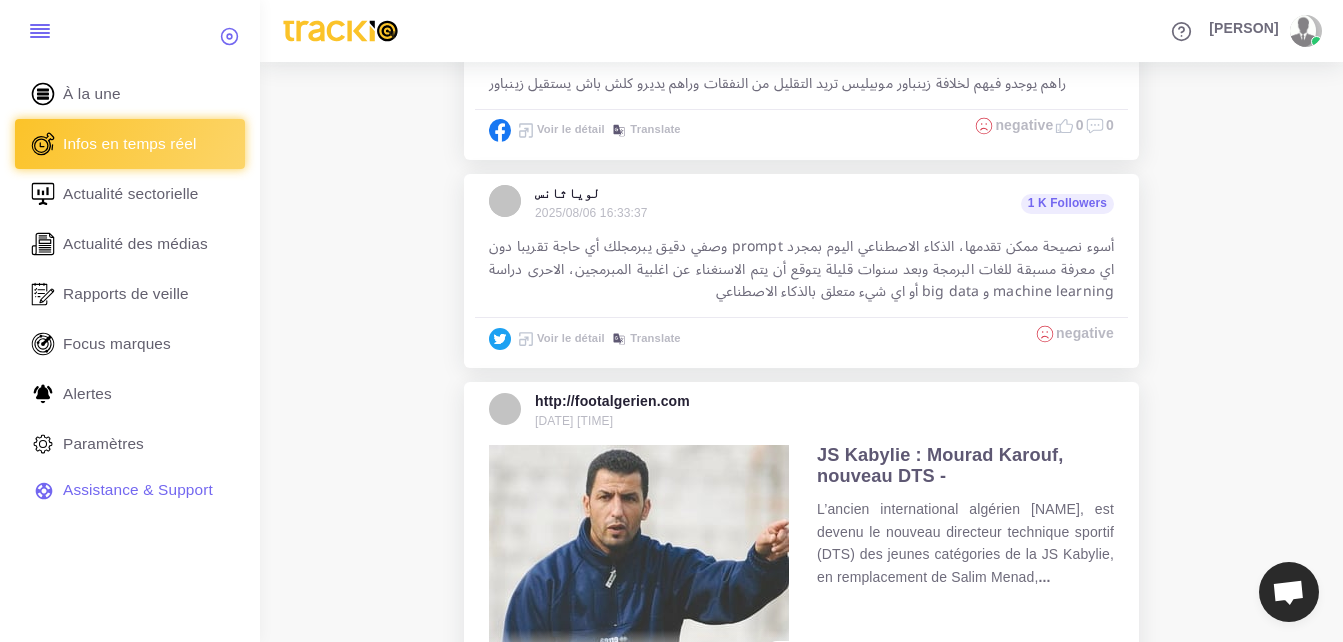 scroll, scrollTop: 700, scrollLeft: 0, axis: vertical 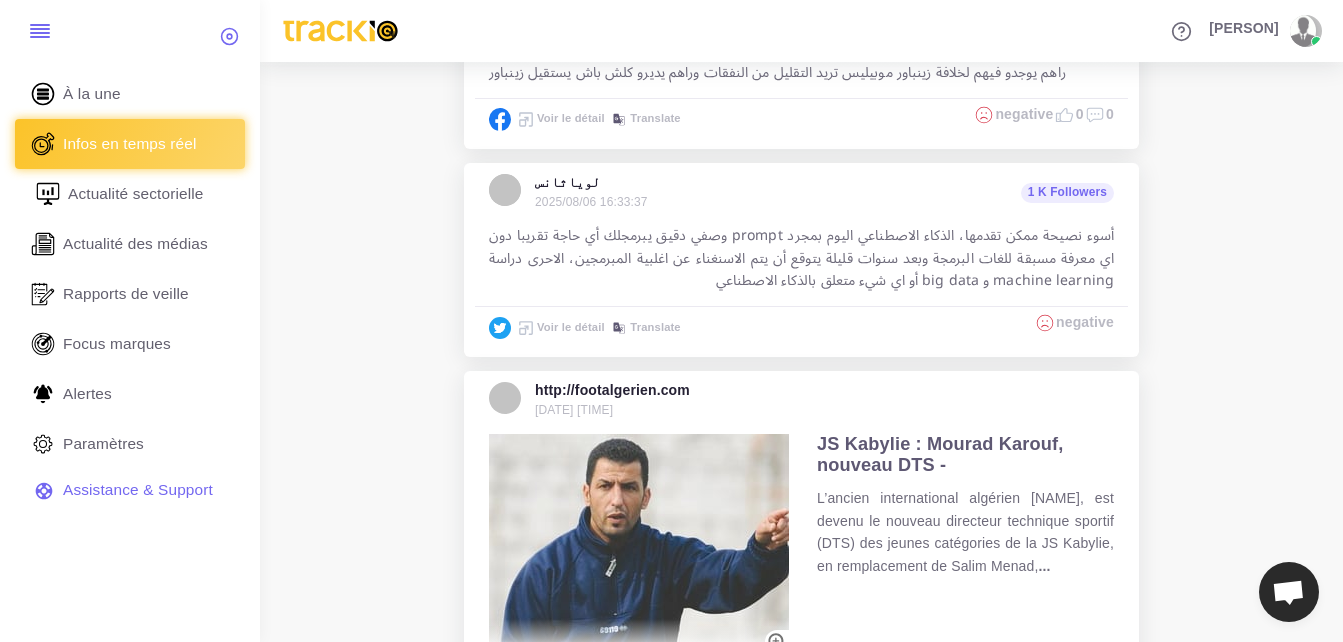 click on "Actualité sectorielle" at bounding box center (136, 194) 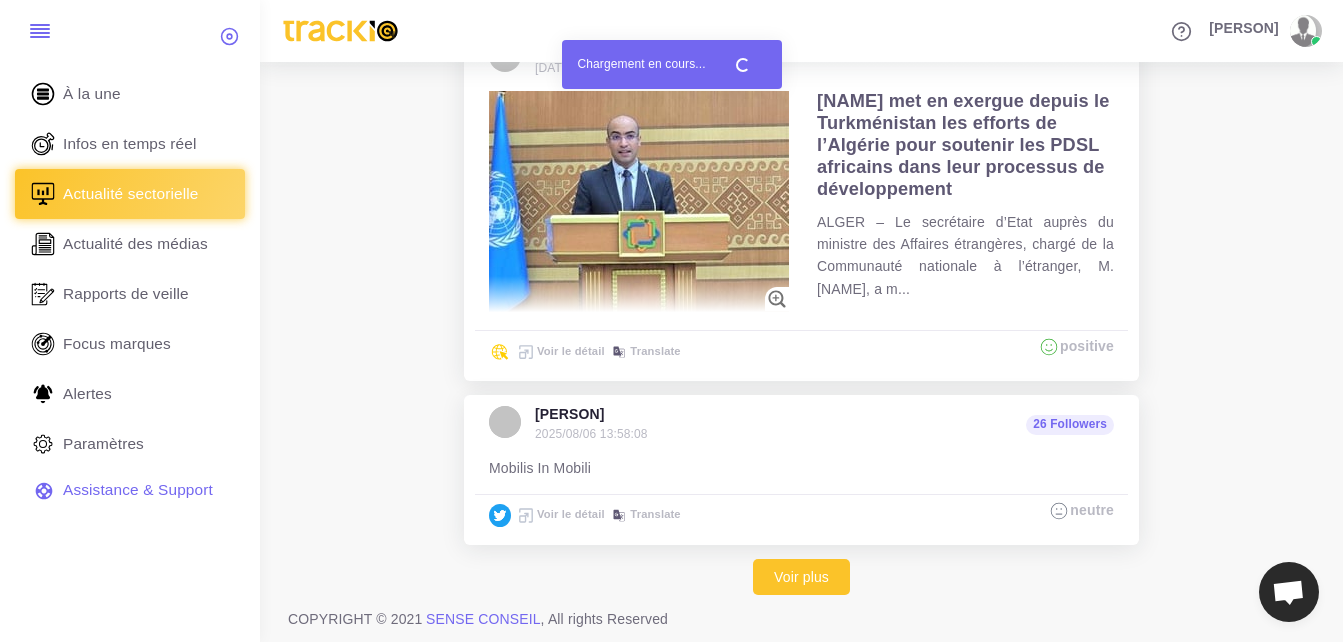 scroll, scrollTop: 5797, scrollLeft: 0, axis: vertical 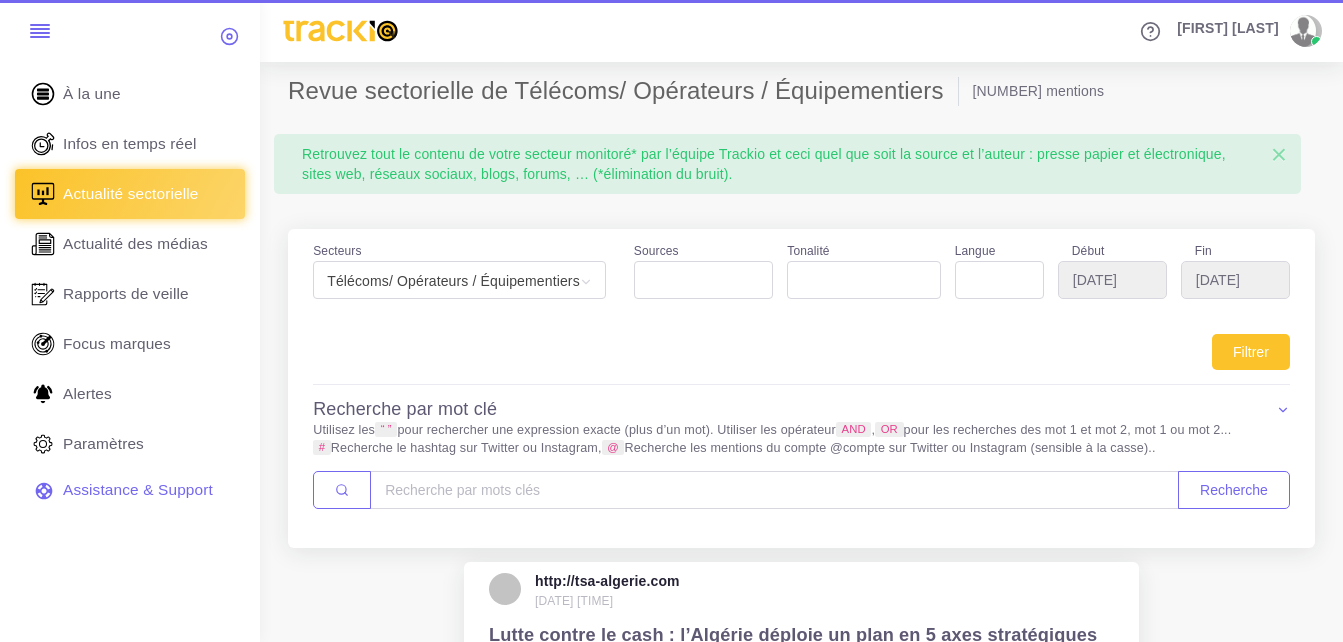 select 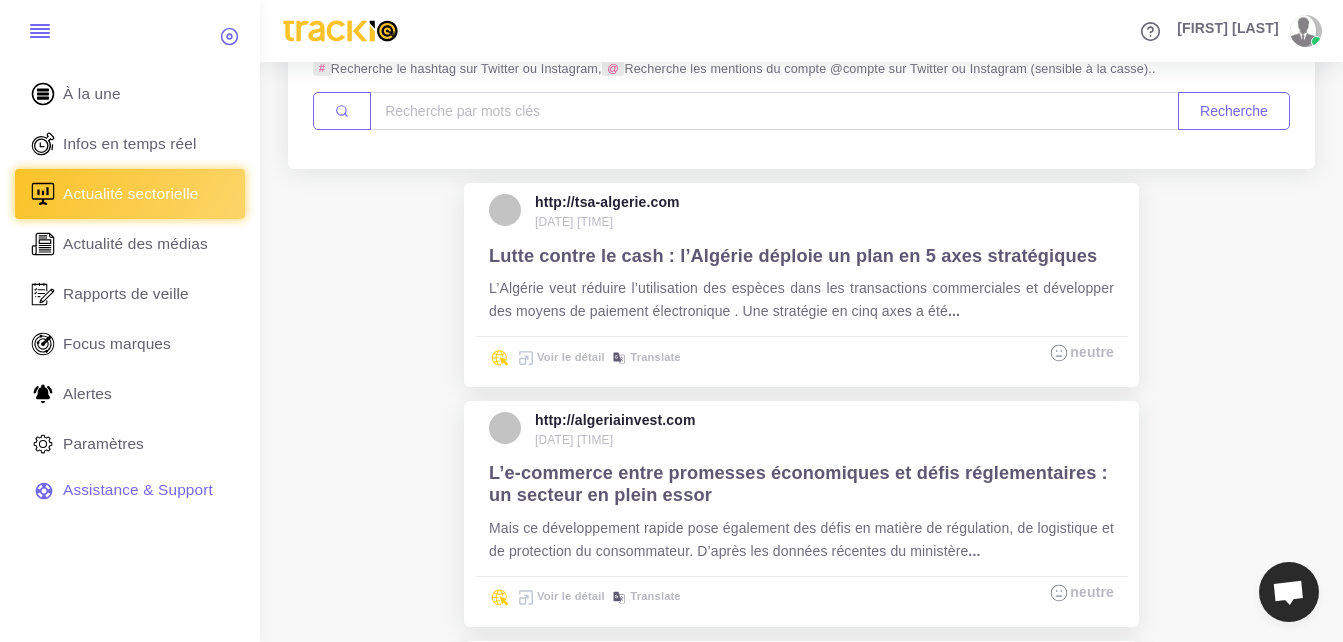 scroll, scrollTop: 200, scrollLeft: 0, axis: vertical 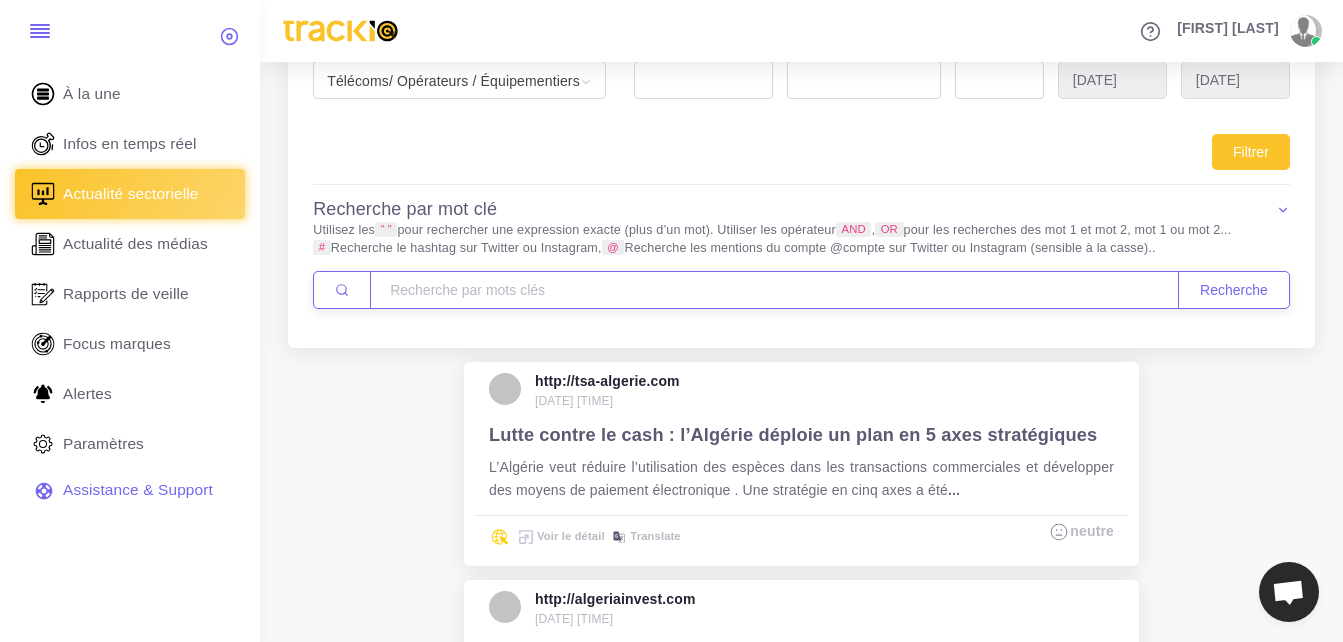click at bounding box center (774, 290) 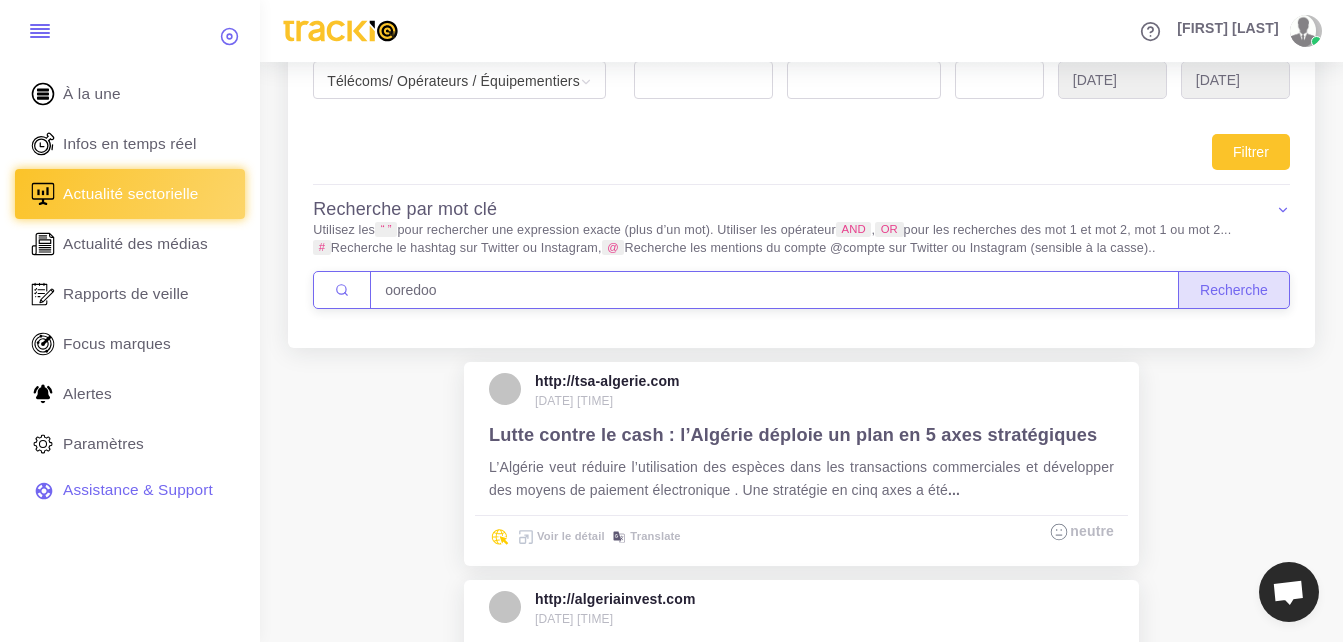 click on "Recherche" at bounding box center (1234, 290) 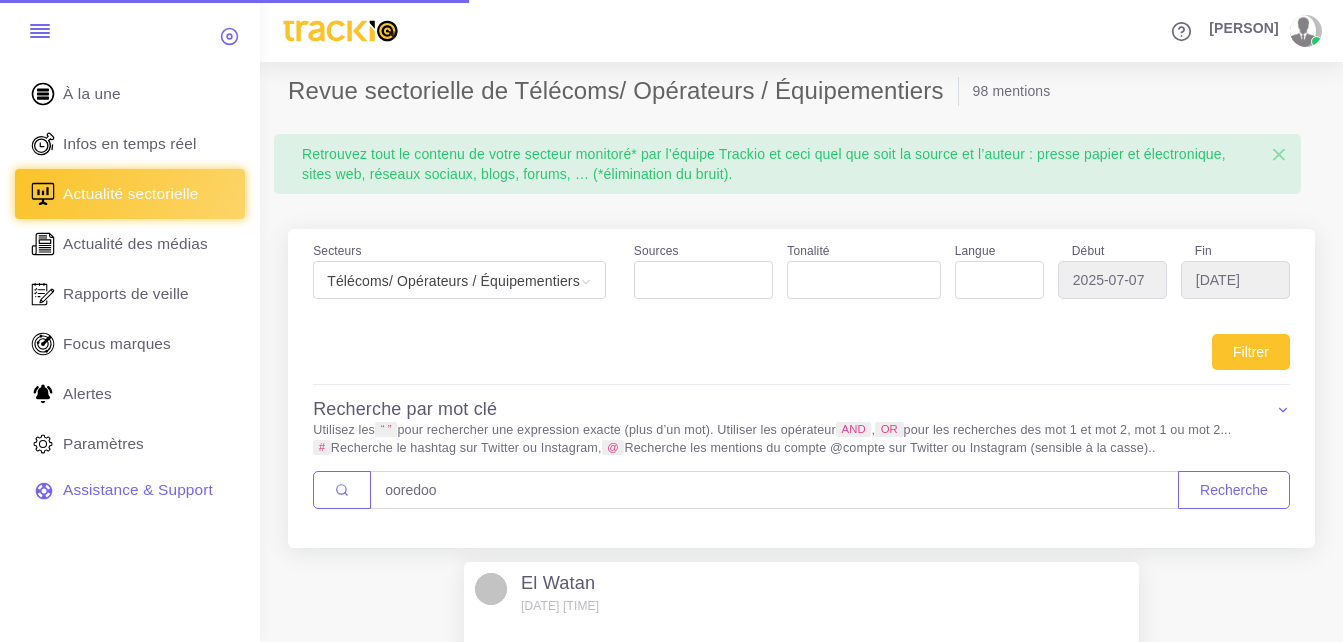 select 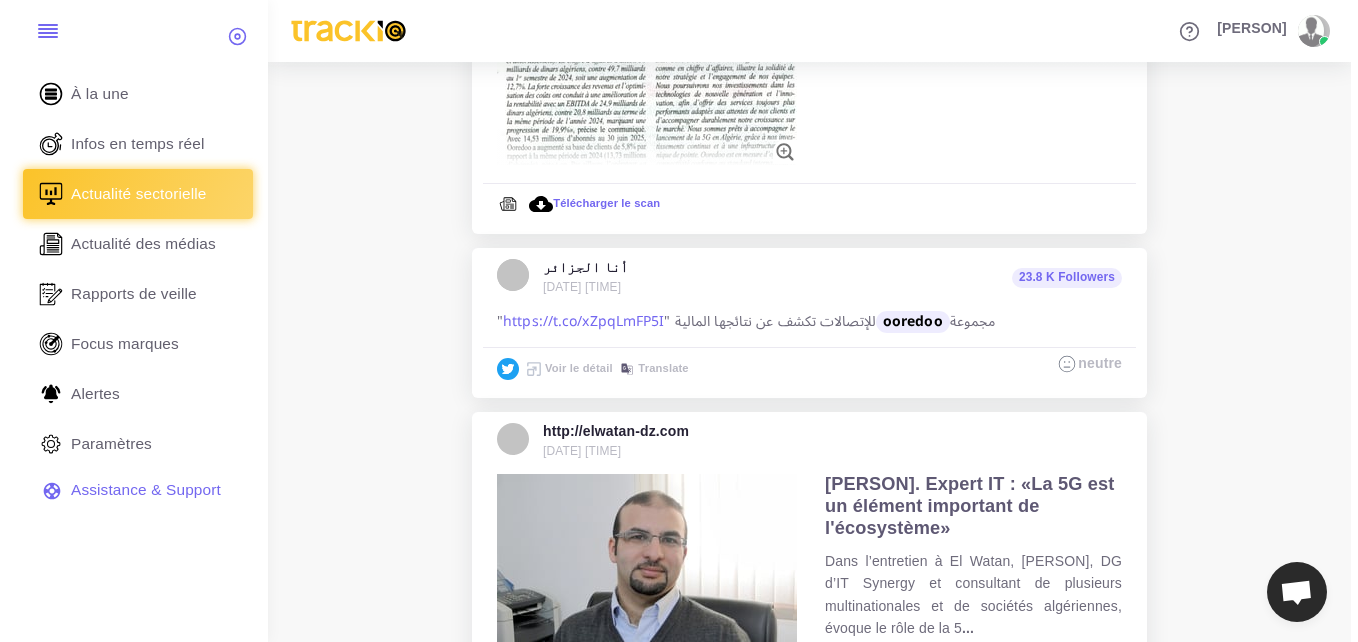 scroll, scrollTop: 900, scrollLeft: 0, axis: vertical 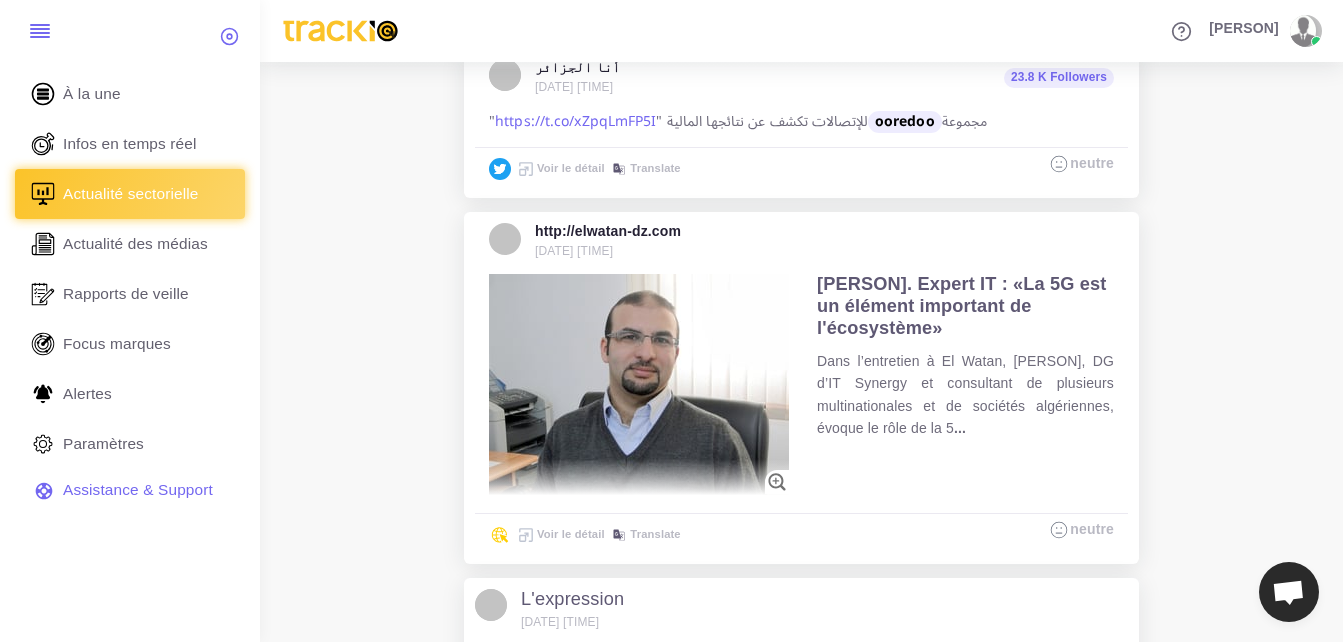 click on "Voir le détail" at bounding box center [560, 534] 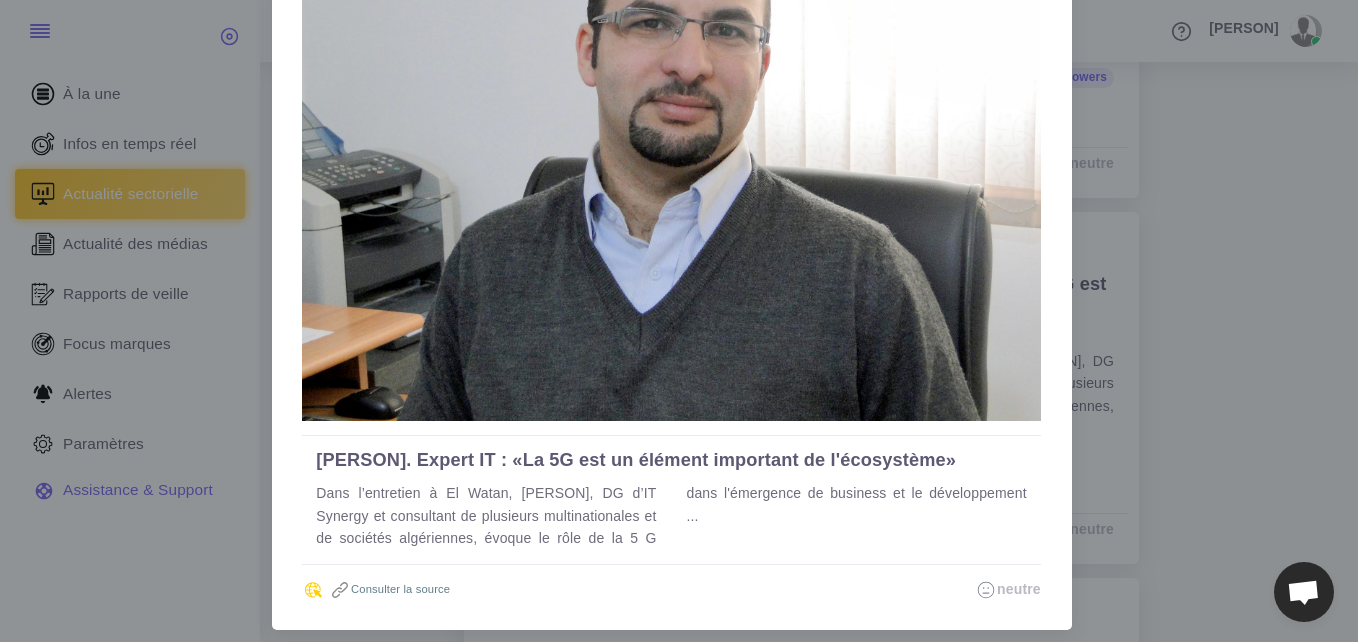 scroll, scrollTop: 253, scrollLeft: 0, axis: vertical 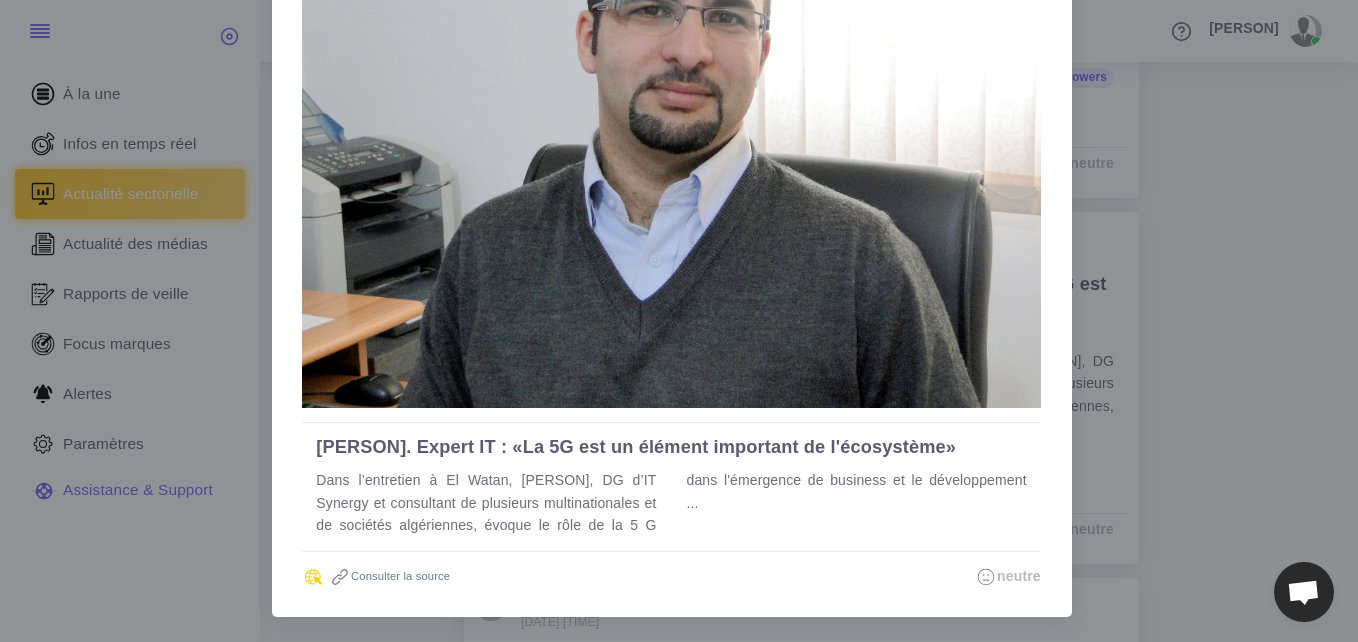 click on "Consulter la source" at bounding box center (389, 576) 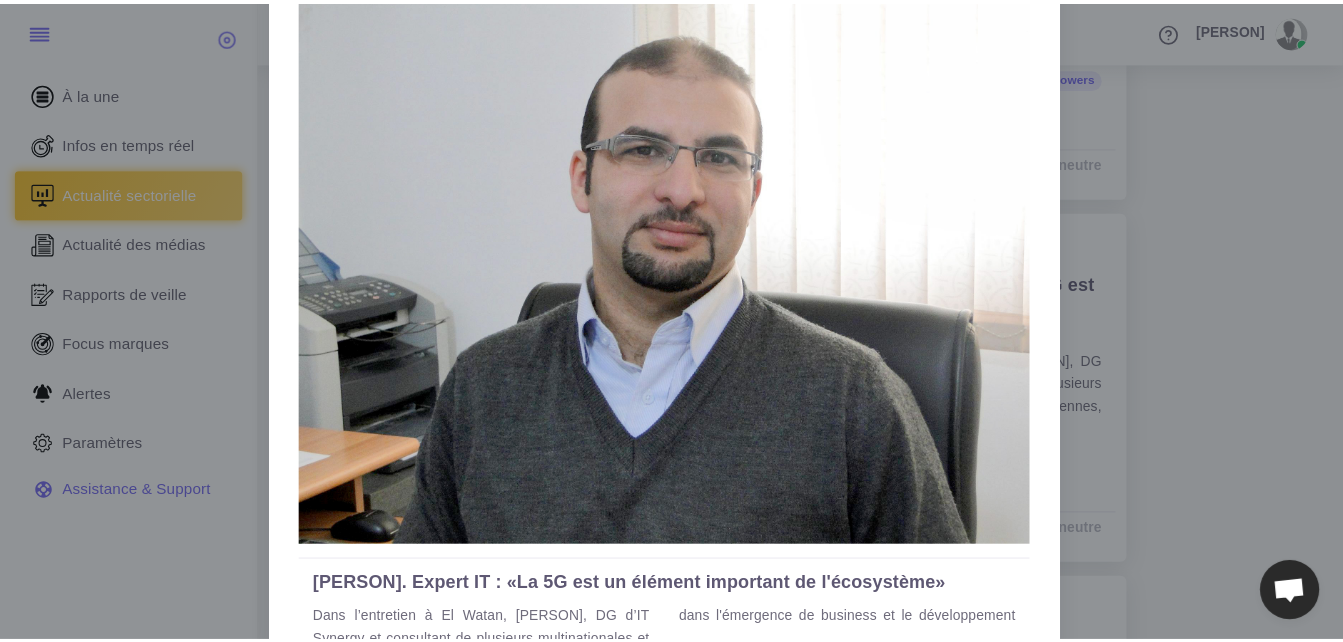 scroll, scrollTop: 0, scrollLeft: 0, axis: both 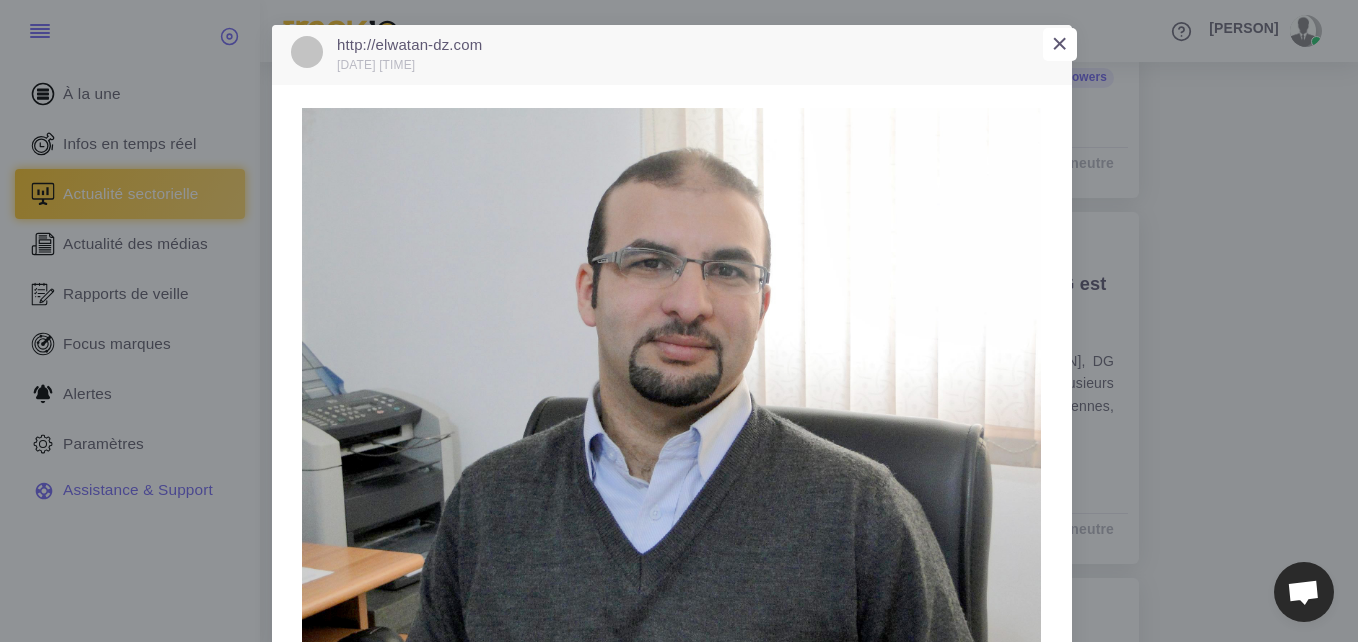 click on "http://elwatan-dz.com   2025/08/05 14:03:40
×
Yazid Aguedal. Expert IT : «La 5G est un élément important de l'écosystème» Dans l’entretien à El Watan, Yazid Aguedal, DG d’IT Synergy et consultant de plusieurs multinationales et de sociétés algériennes, évoque le rôle de la 5 G dans l'émergence de business et le développement ..." at bounding box center [679, 321] 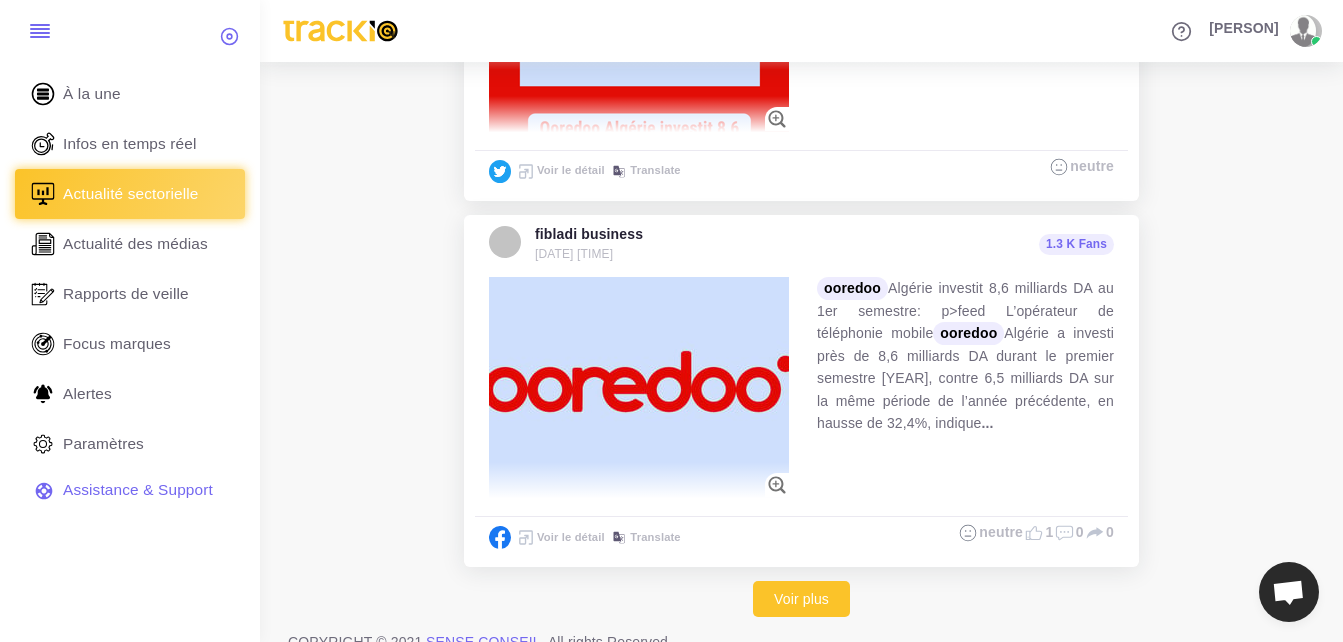 scroll, scrollTop: 3562, scrollLeft: 0, axis: vertical 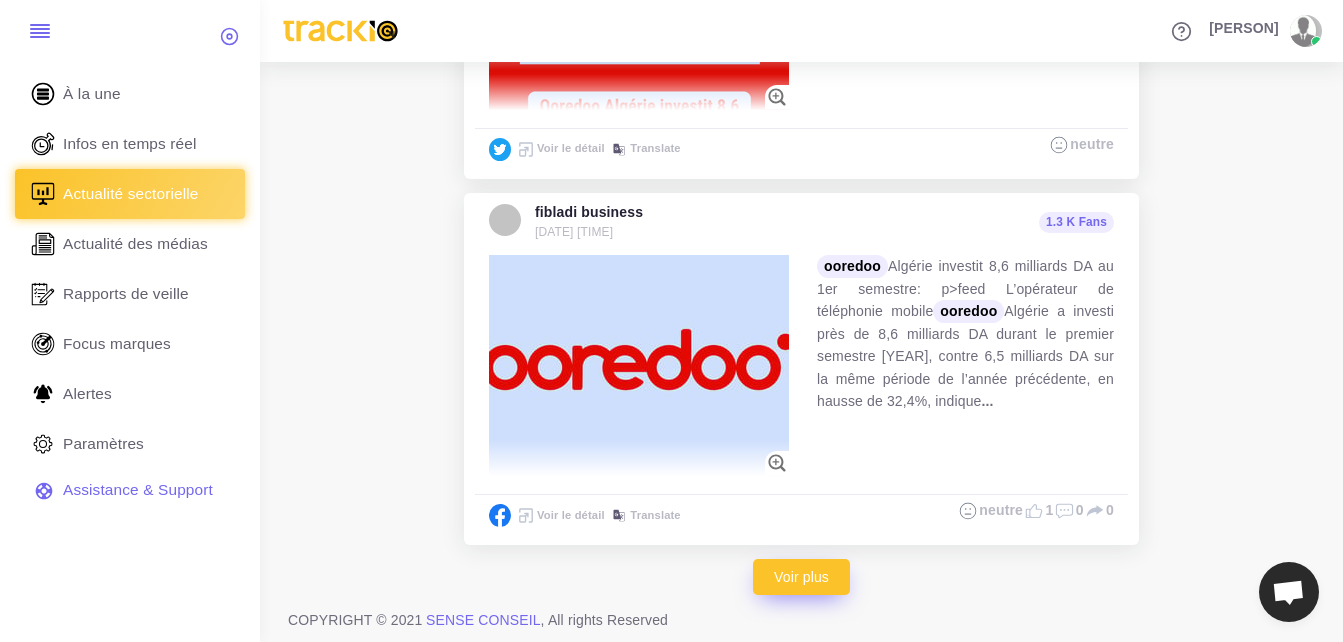 click on "Voir plus" at bounding box center [801, 577] 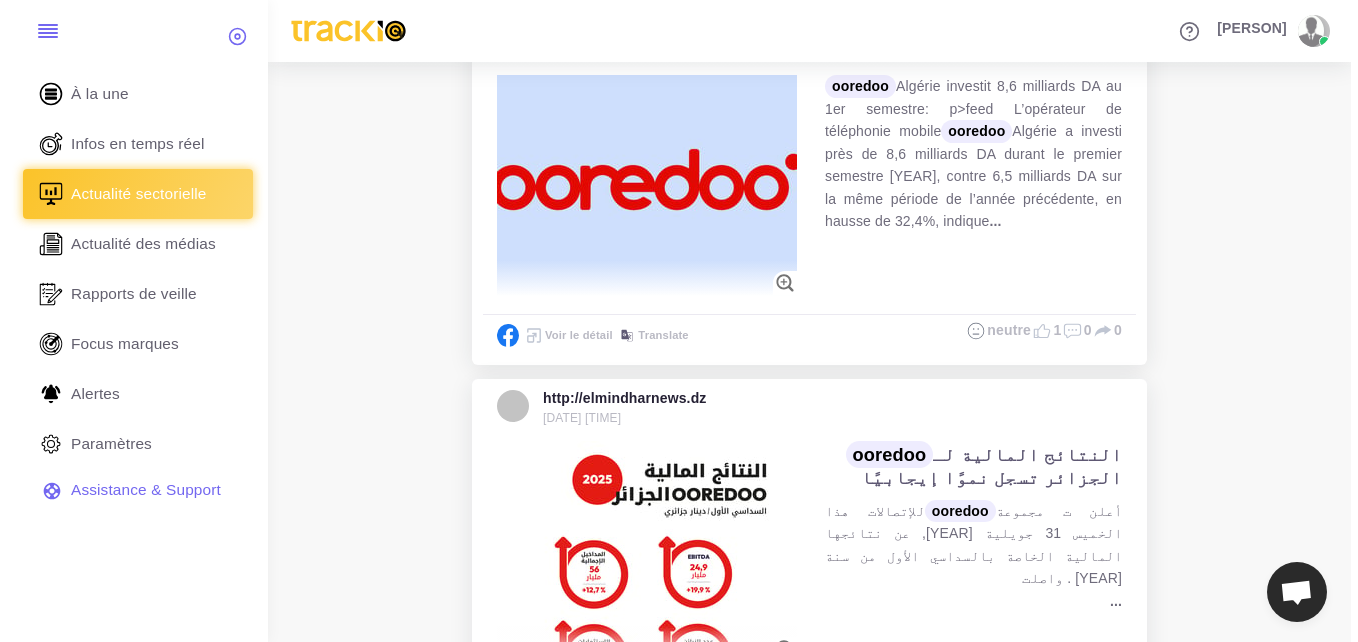 scroll, scrollTop: 3762, scrollLeft: 0, axis: vertical 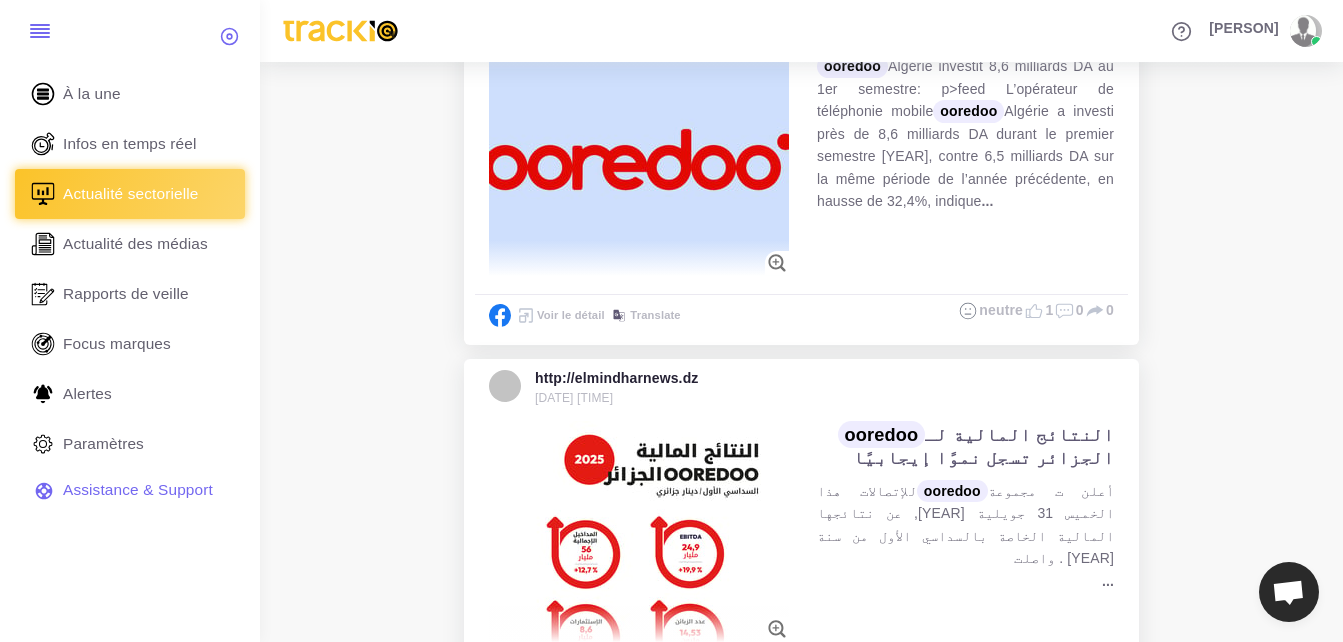 click on "Voir le détail" at bounding box center [560, 315] 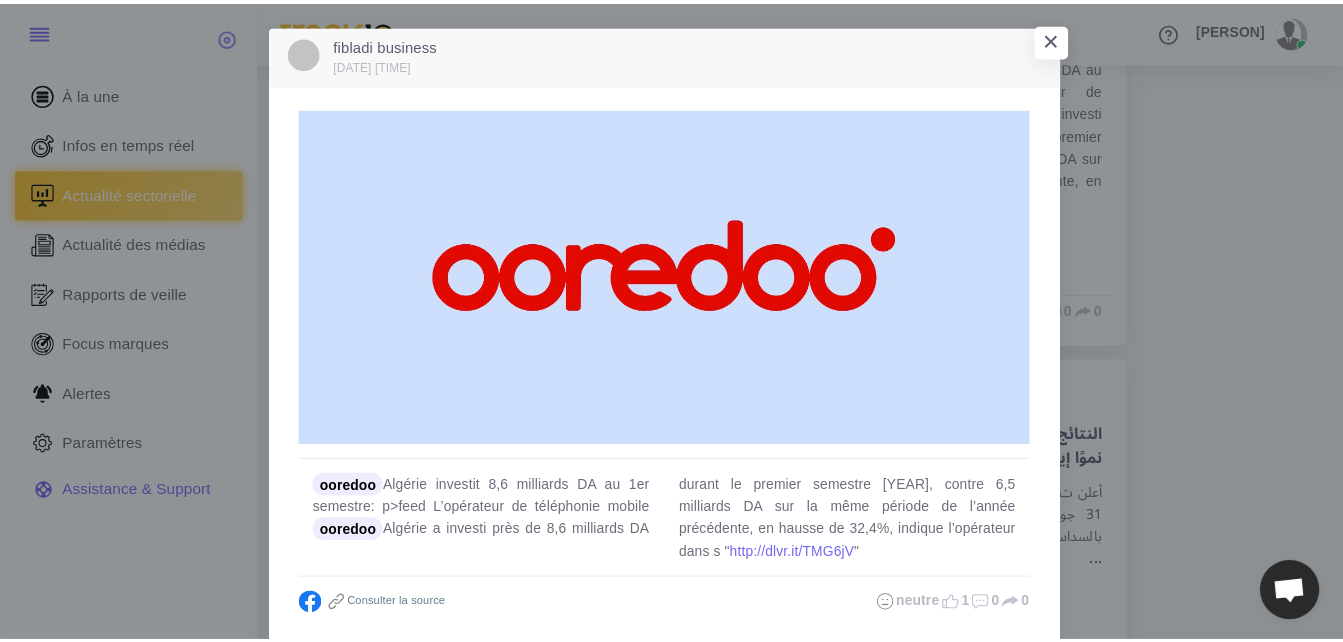 scroll, scrollTop: 27, scrollLeft: 0, axis: vertical 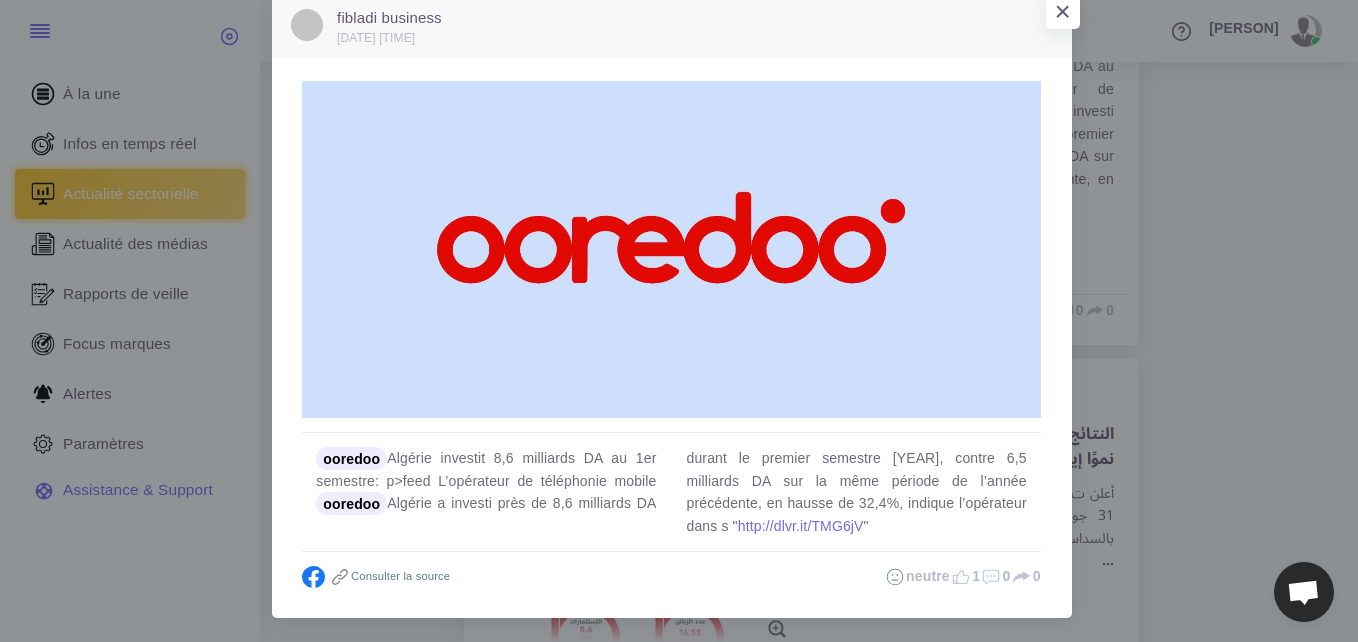 click on "Consulter la source" at bounding box center [389, 576] 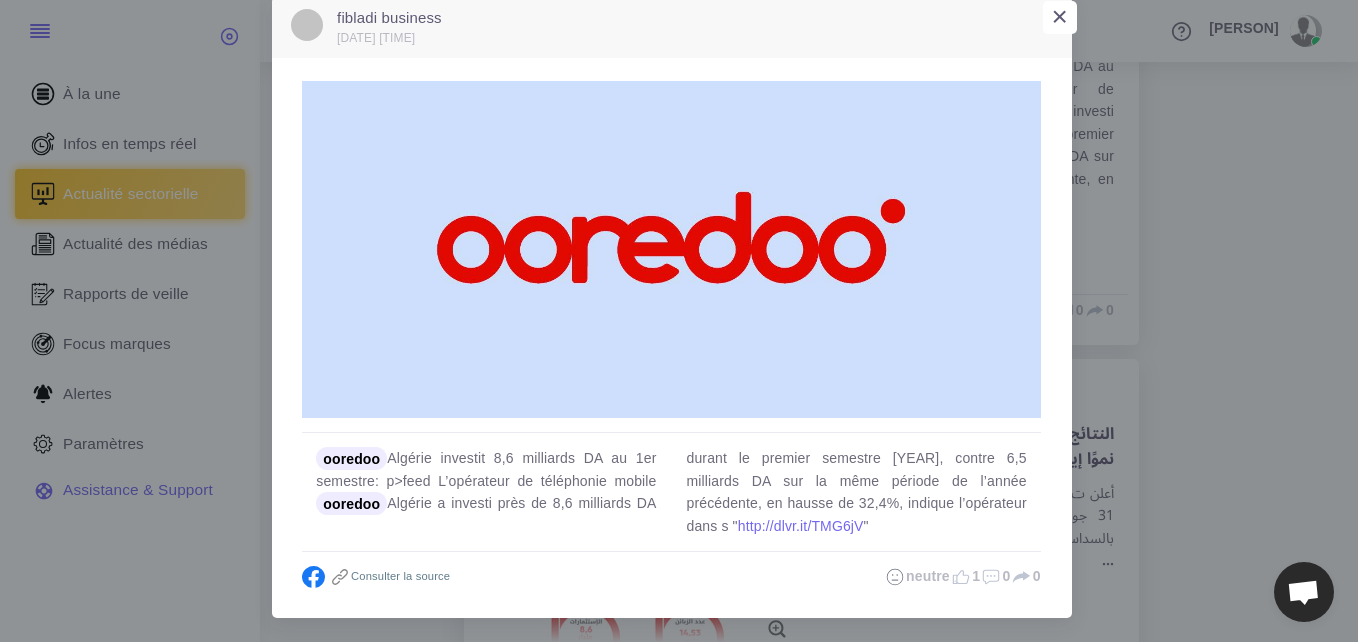 click on "×" at bounding box center (1060, 18) 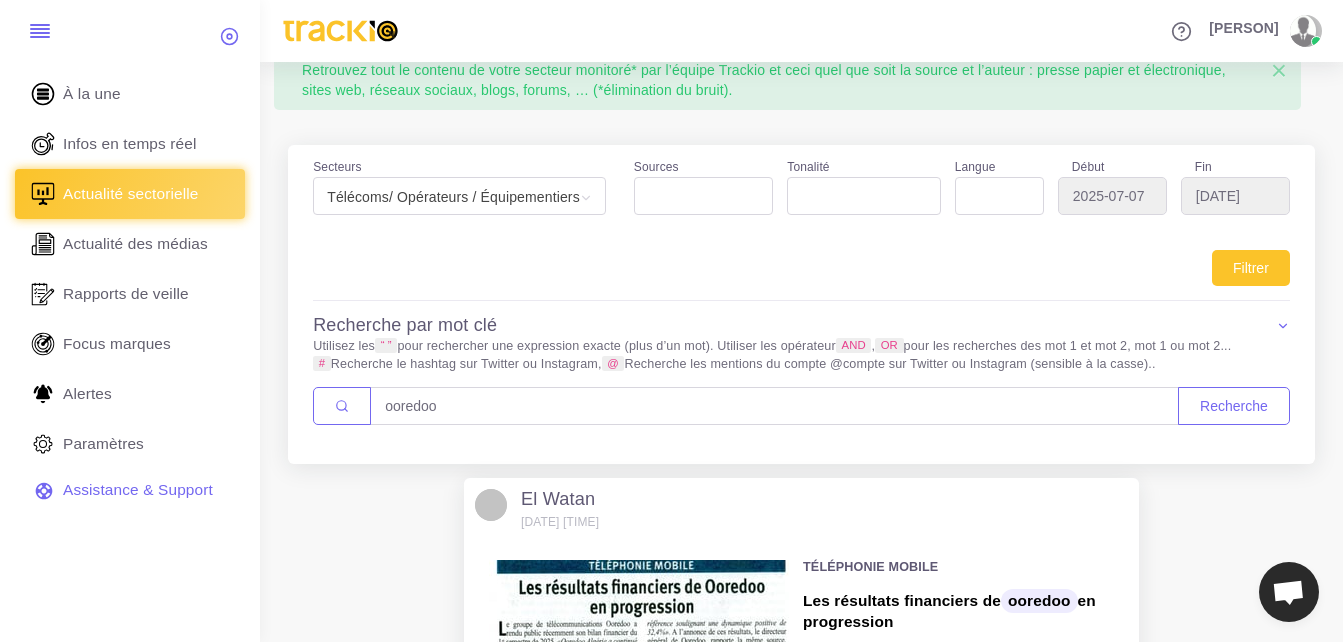 scroll, scrollTop: 400, scrollLeft: 0, axis: vertical 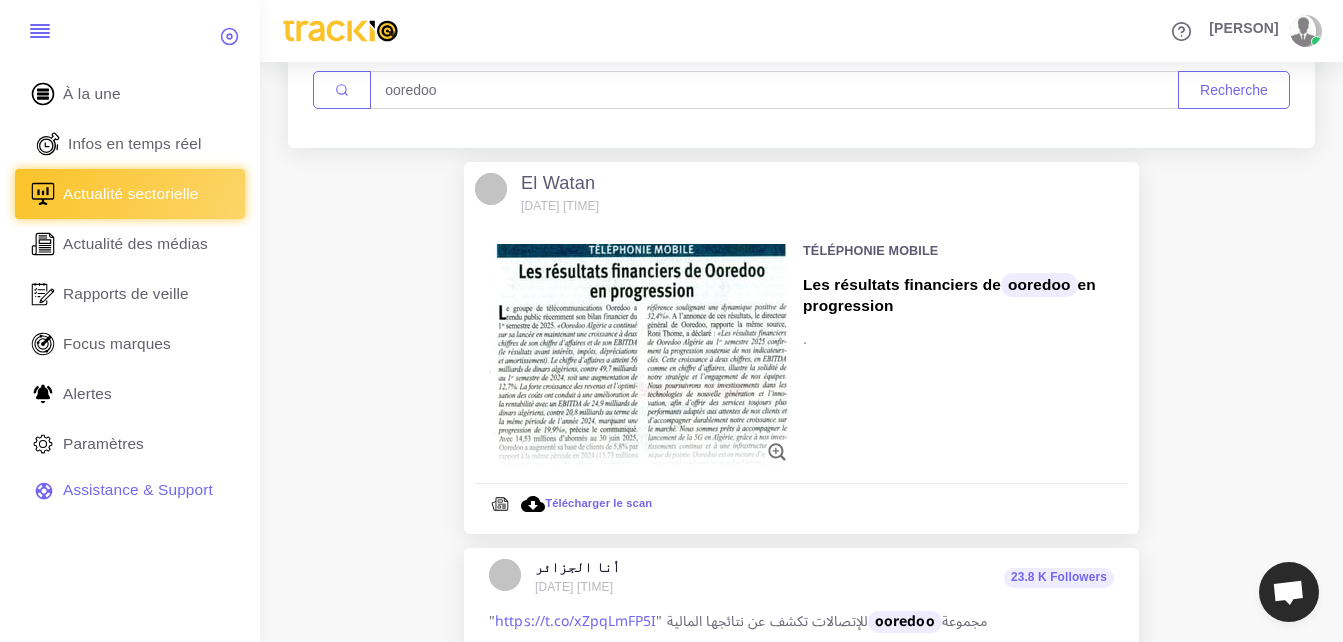 click on "Infos en temps réel" at bounding box center (135, 144) 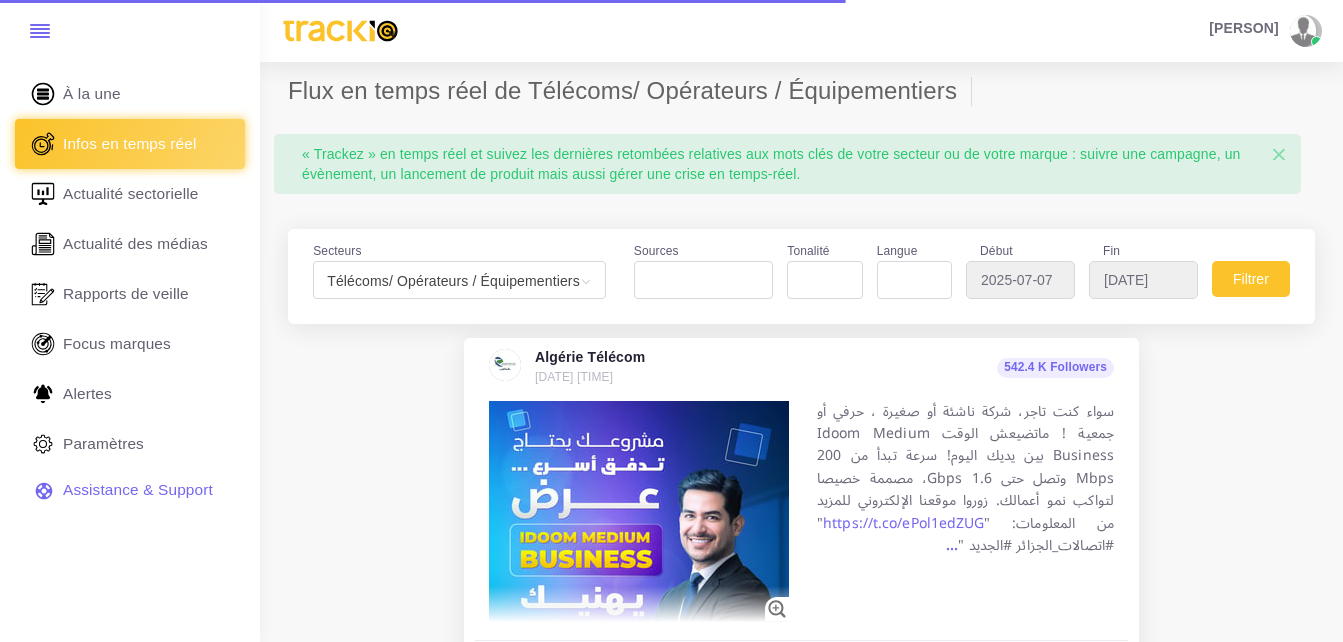 select 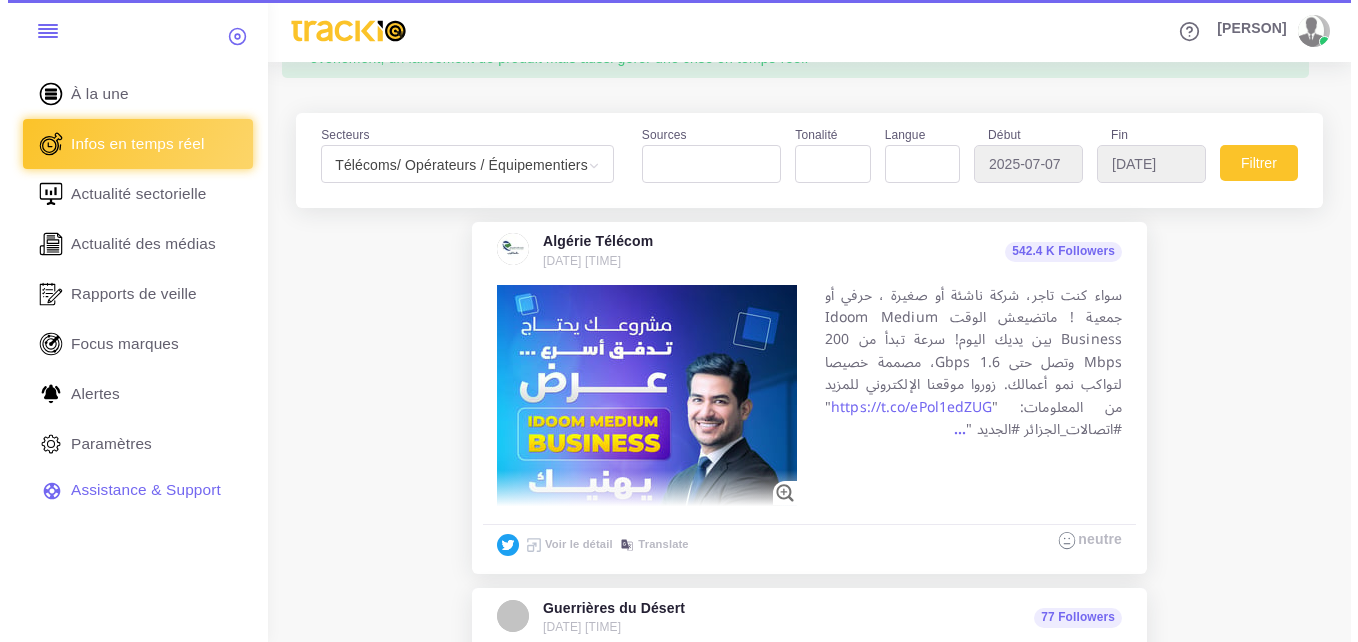 scroll, scrollTop: 500, scrollLeft: 0, axis: vertical 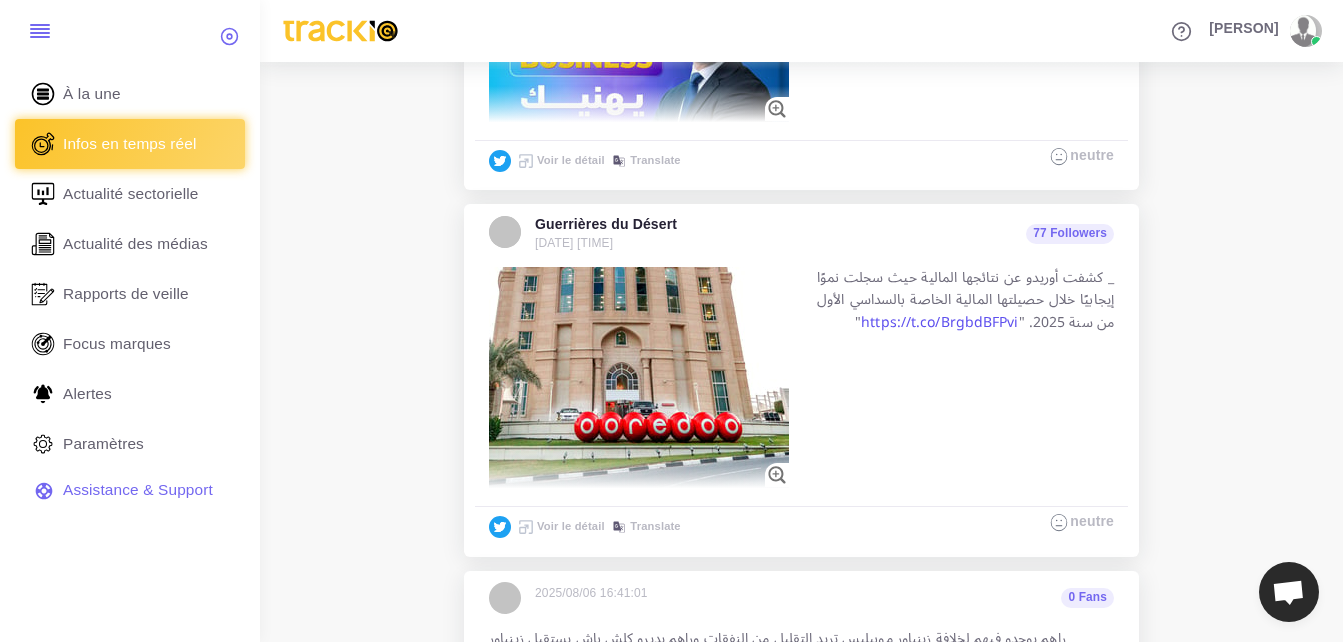 click on "https://t.co/BrgbdBFPvi" at bounding box center (939, 322) 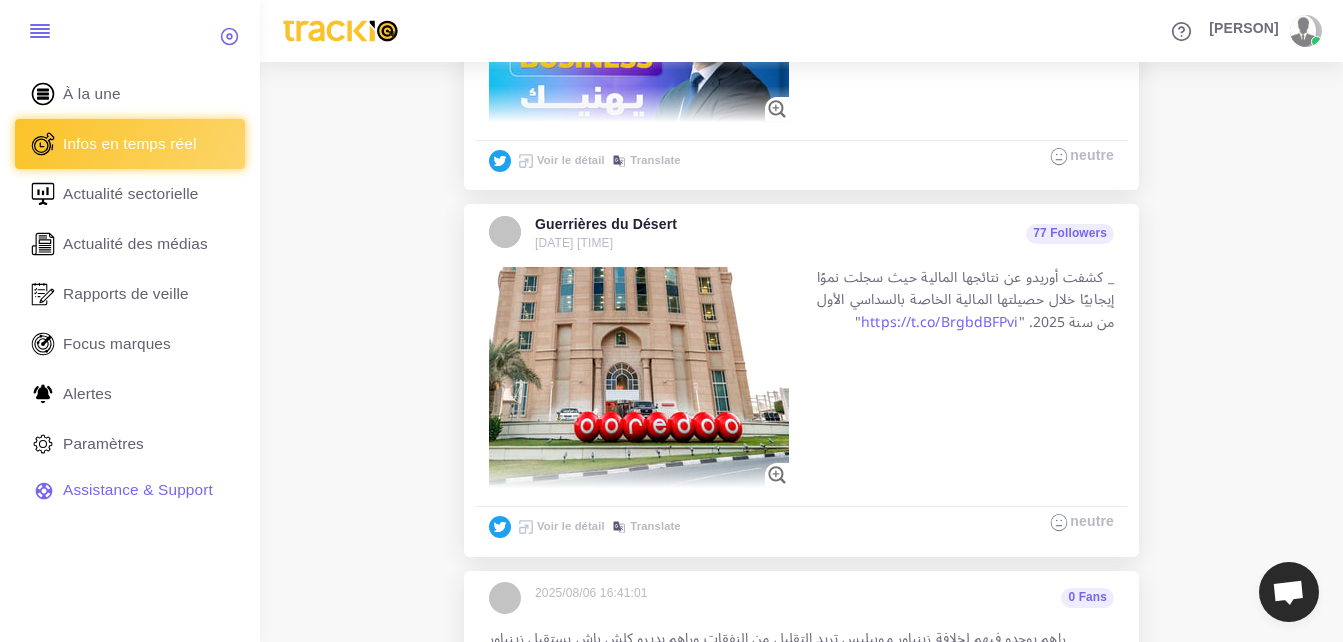 click on "Voir le détail" at bounding box center [560, 526] 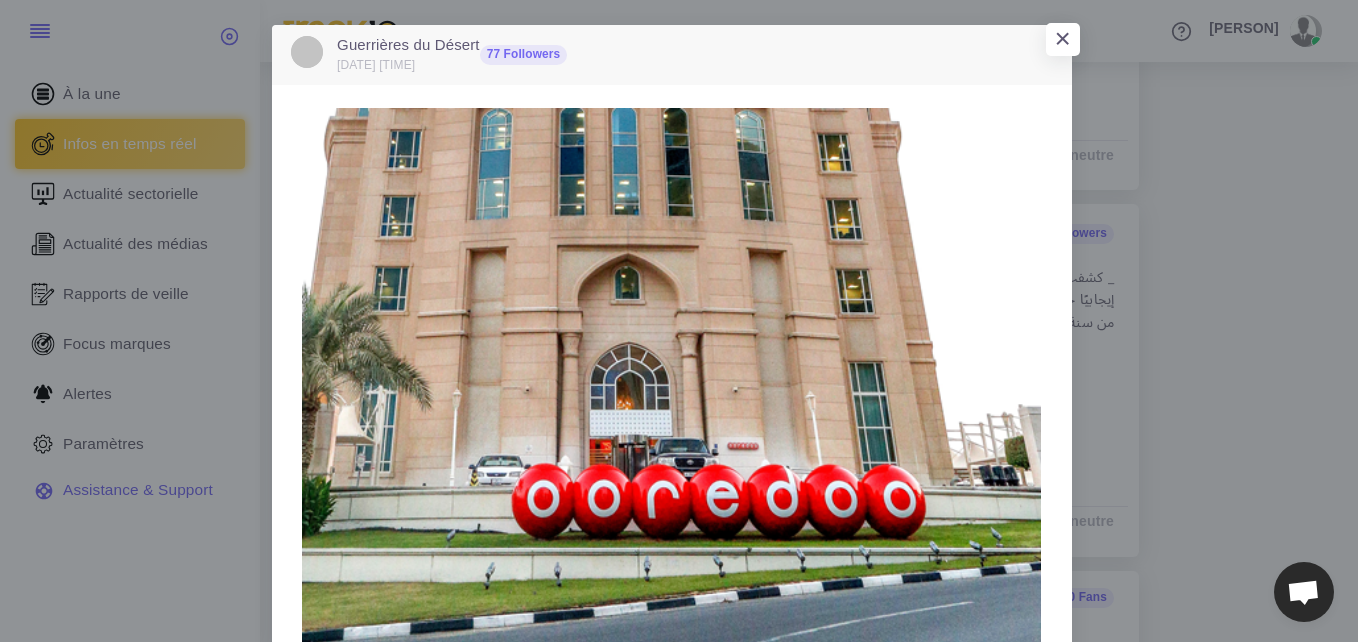 scroll, scrollTop: 199, scrollLeft: 0, axis: vertical 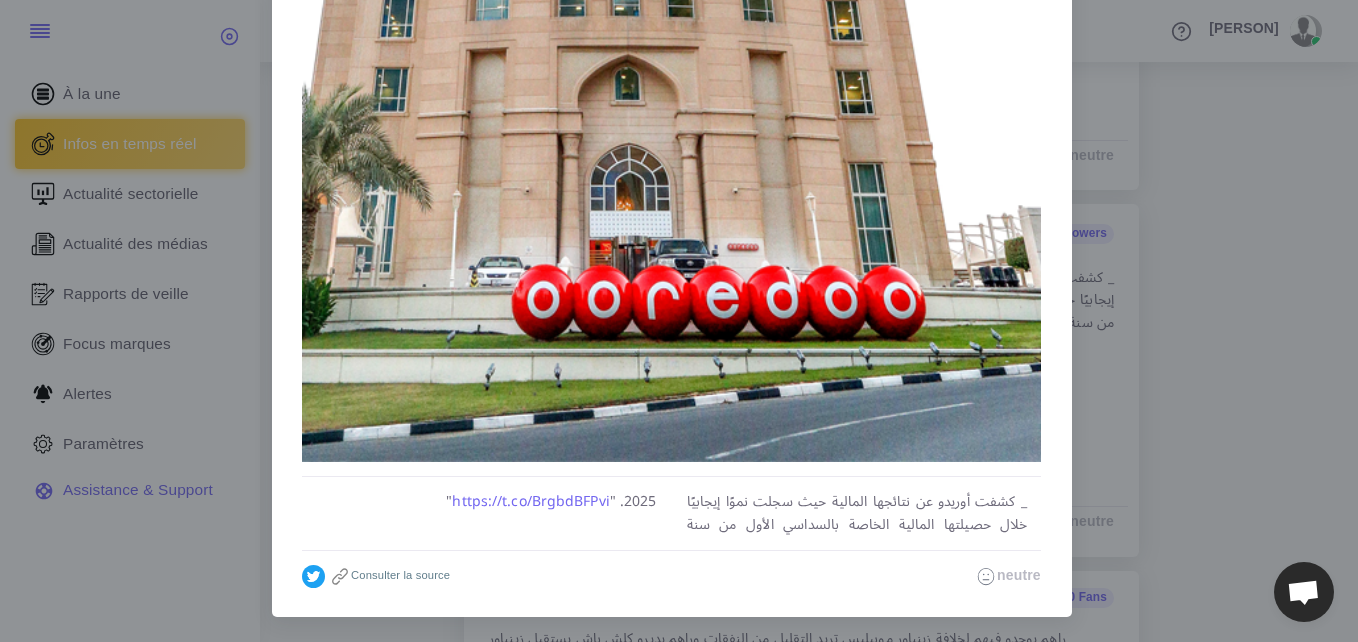 click on "Consulter la source" at bounding box center (389, 575) 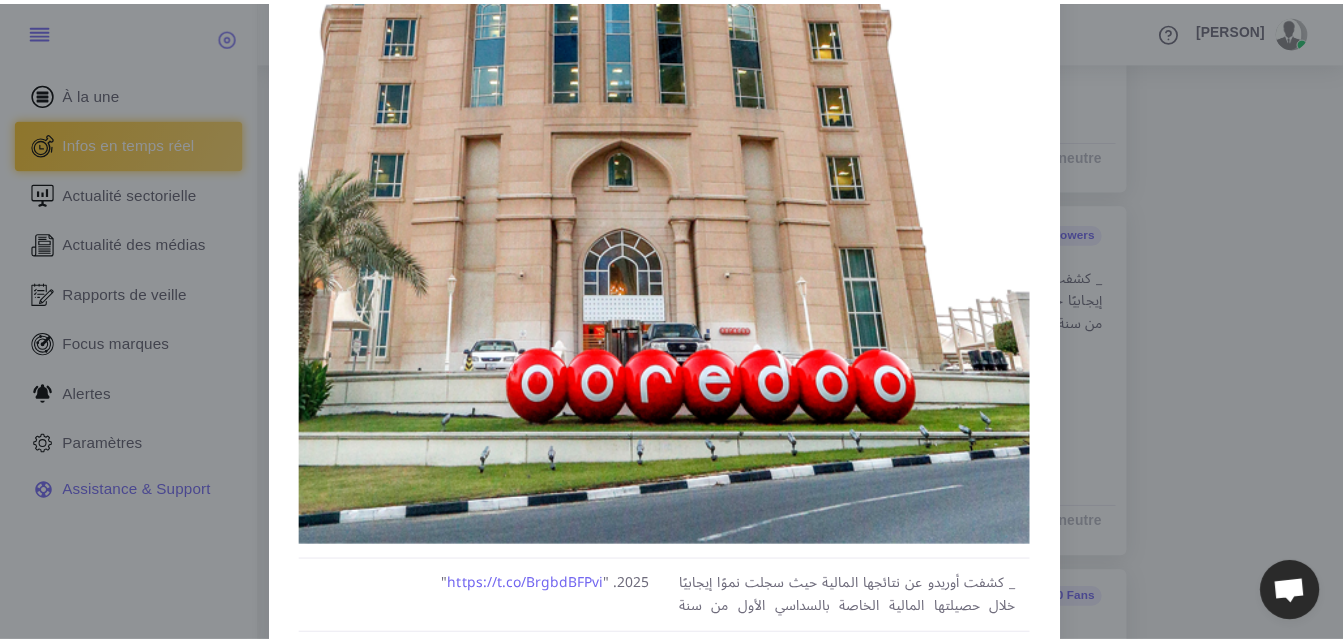 scroll, scrollTop: 0, scrollLeft: 0, axis: both 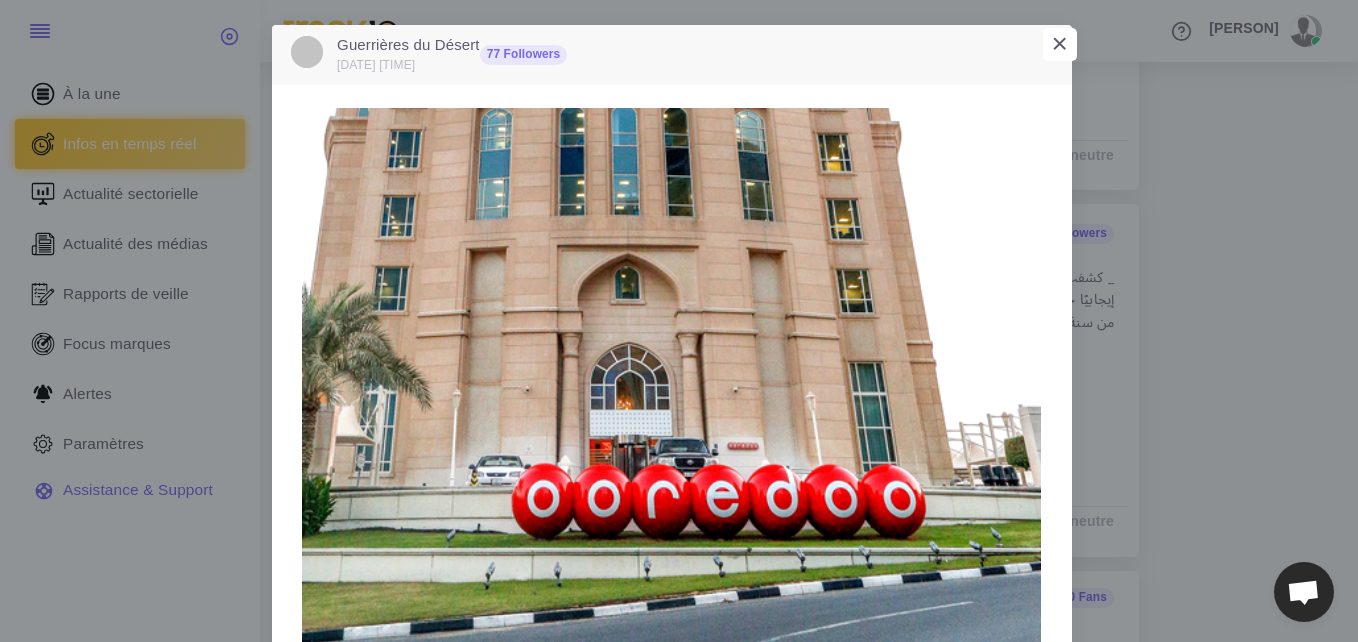 click on "×" at bounding box center [1059, 43] 